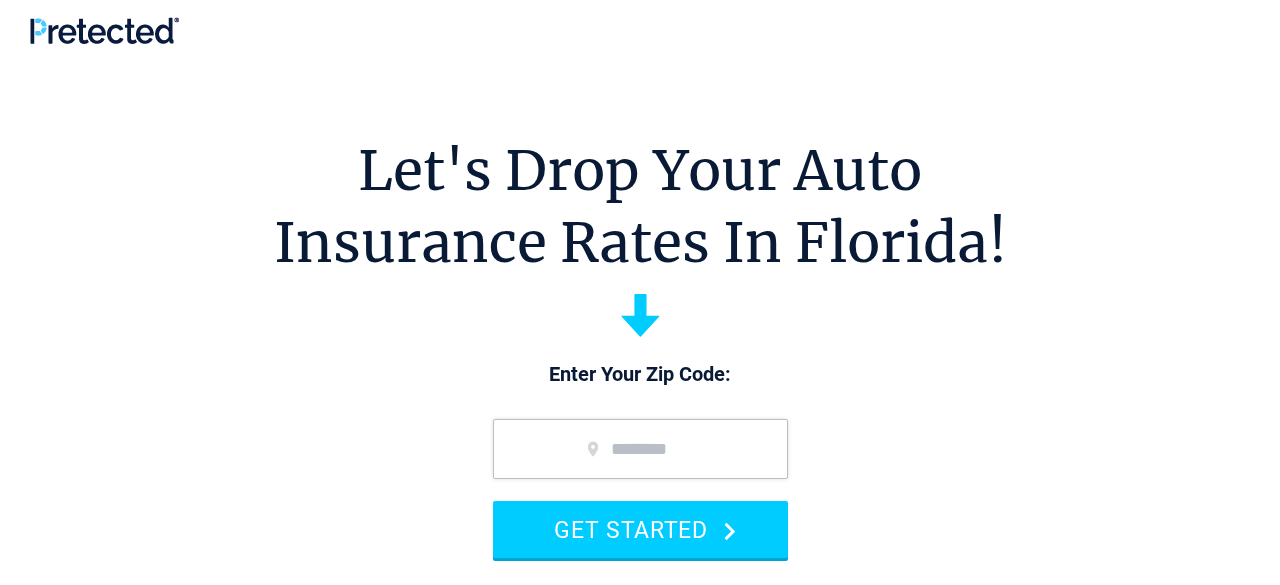 scroll, scrollTop: 0, scrollLeft: 0, axis: both 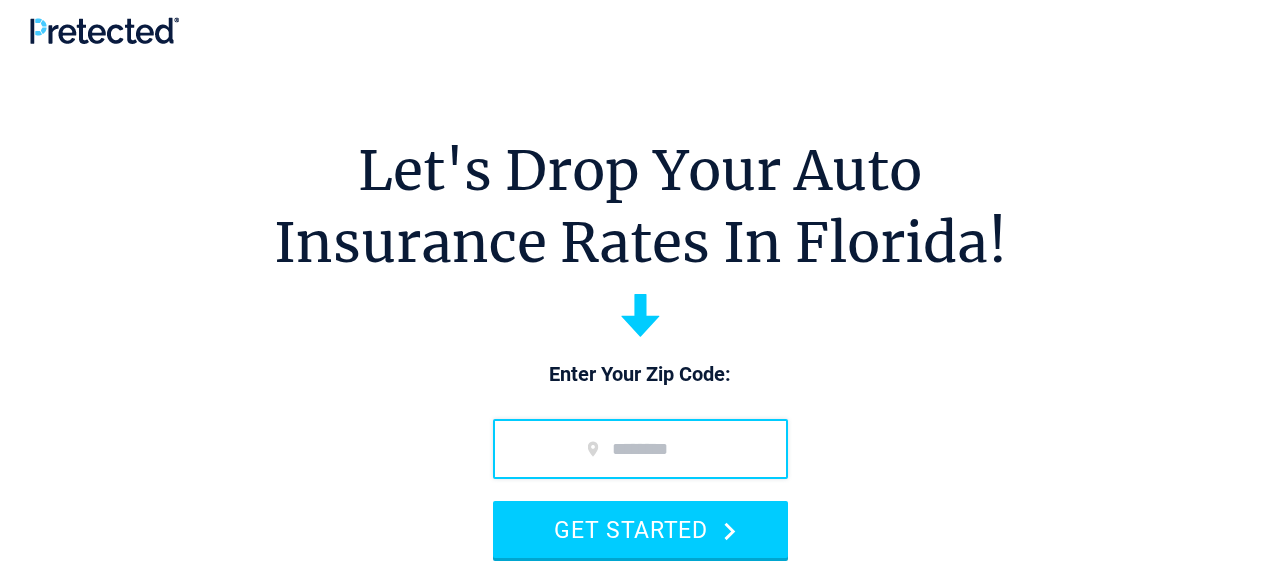 click at bounding box center (640, 449) 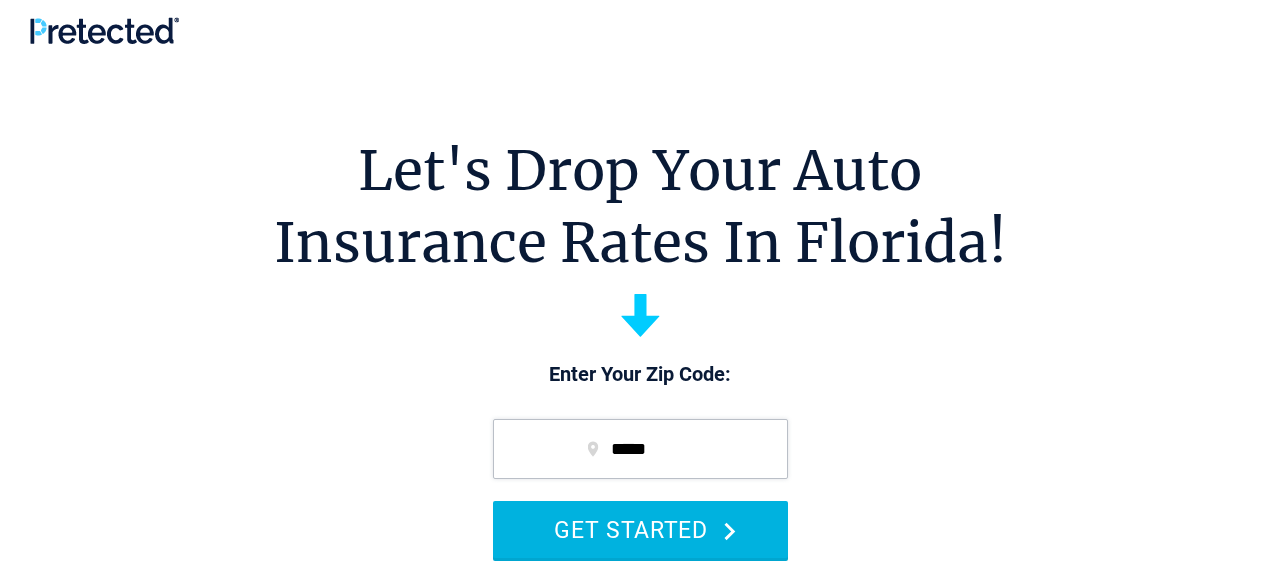 click on "GET STARTED" at bounding box center (640, 529) 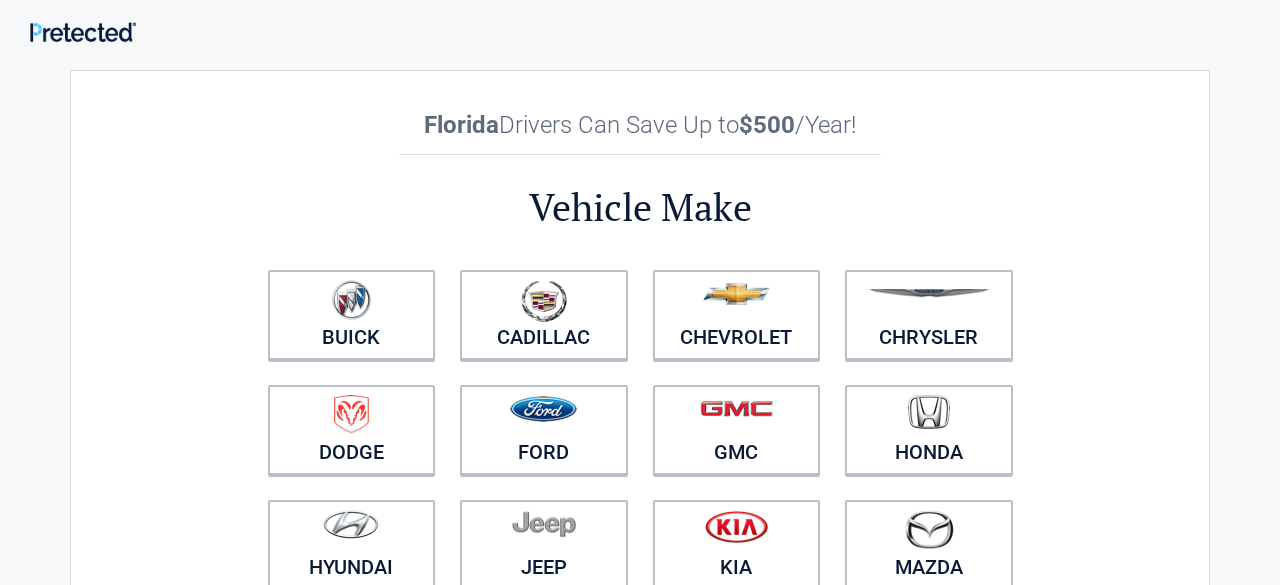 scroll, scrollTop: 0, scrollLeft: 0, axis: both 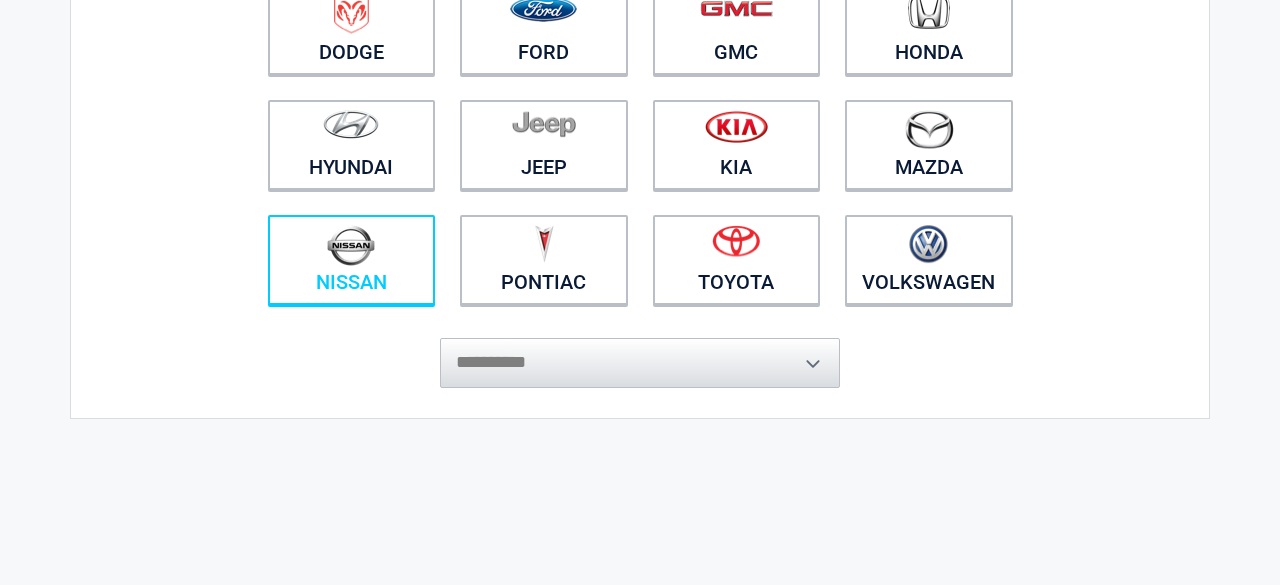 click at bounding box center (351, 245) 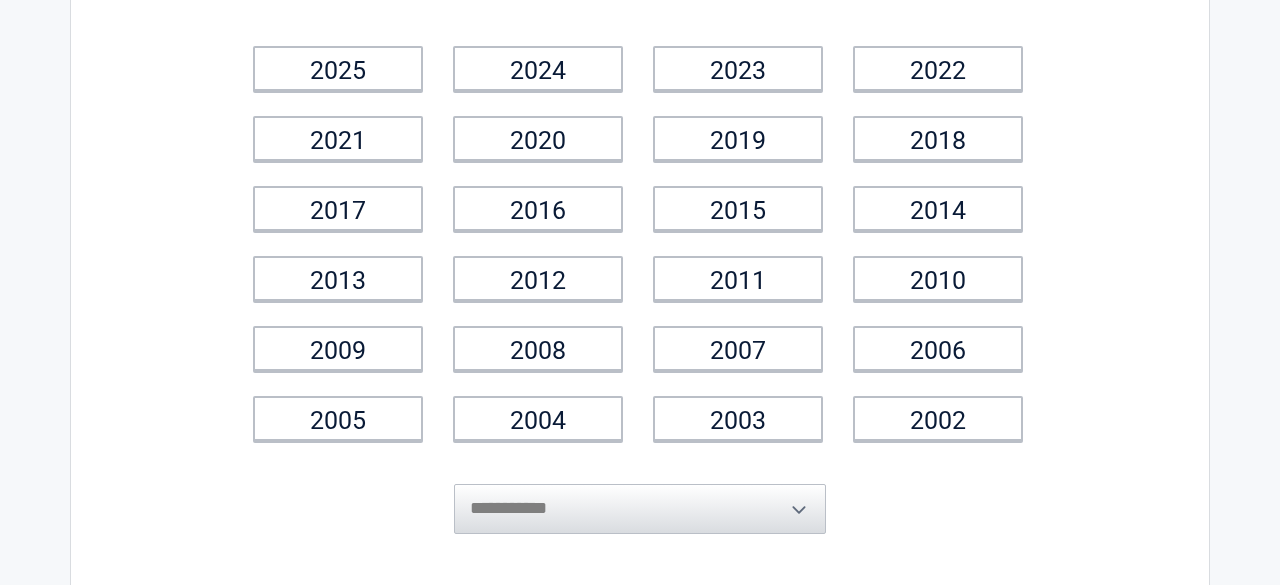 scroll, scrollTop: 0, scrollLeft: 0, axis: both 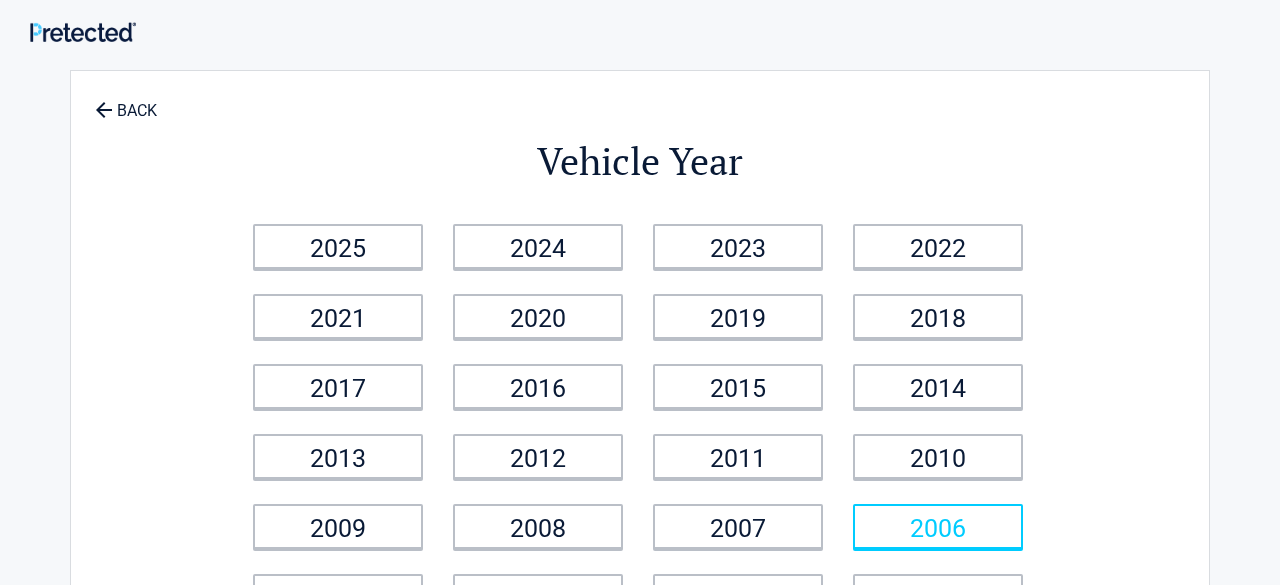 click on "2006" at bounding box center [938, 526] 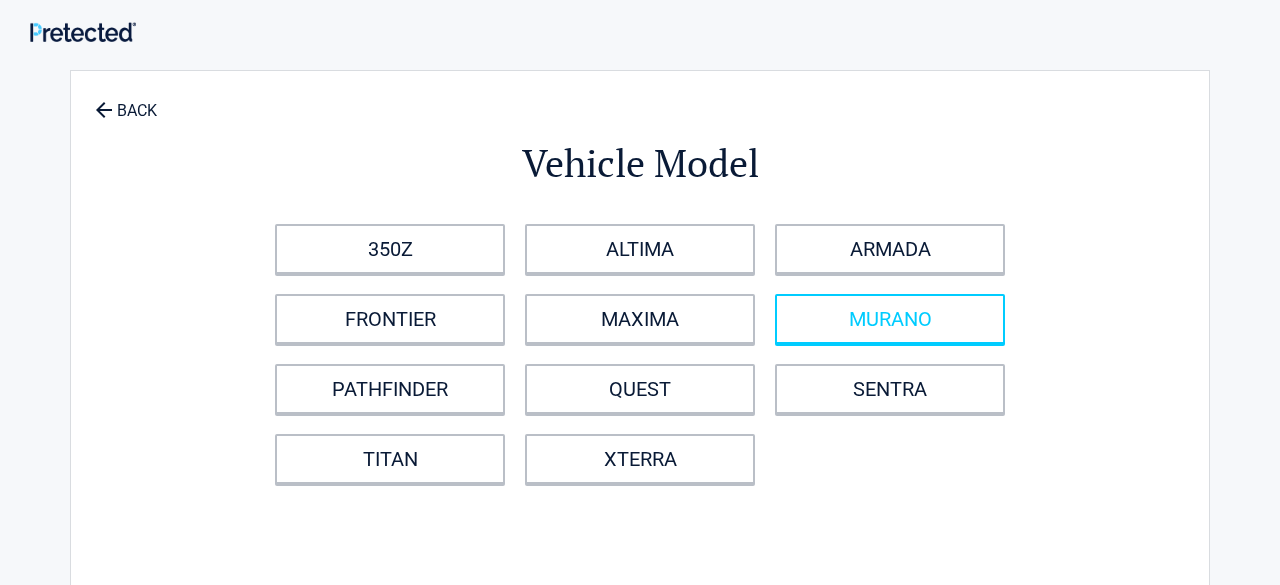 click on "MURANO" at bounding box center [890, 319] 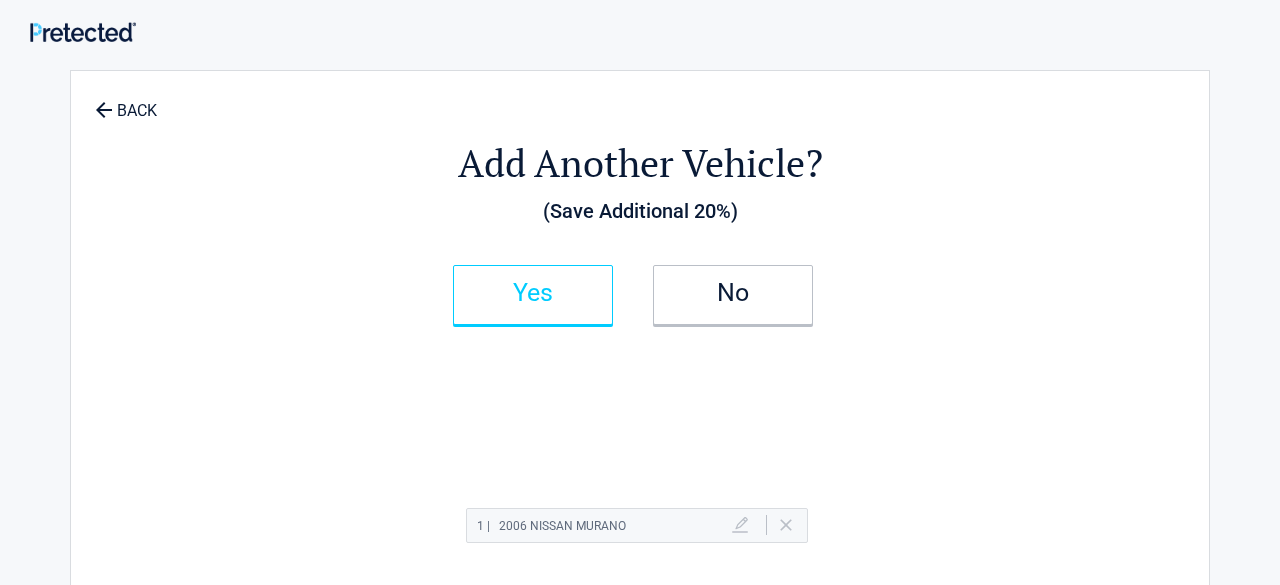 click on "Yes" at bounding box center [533, 293] 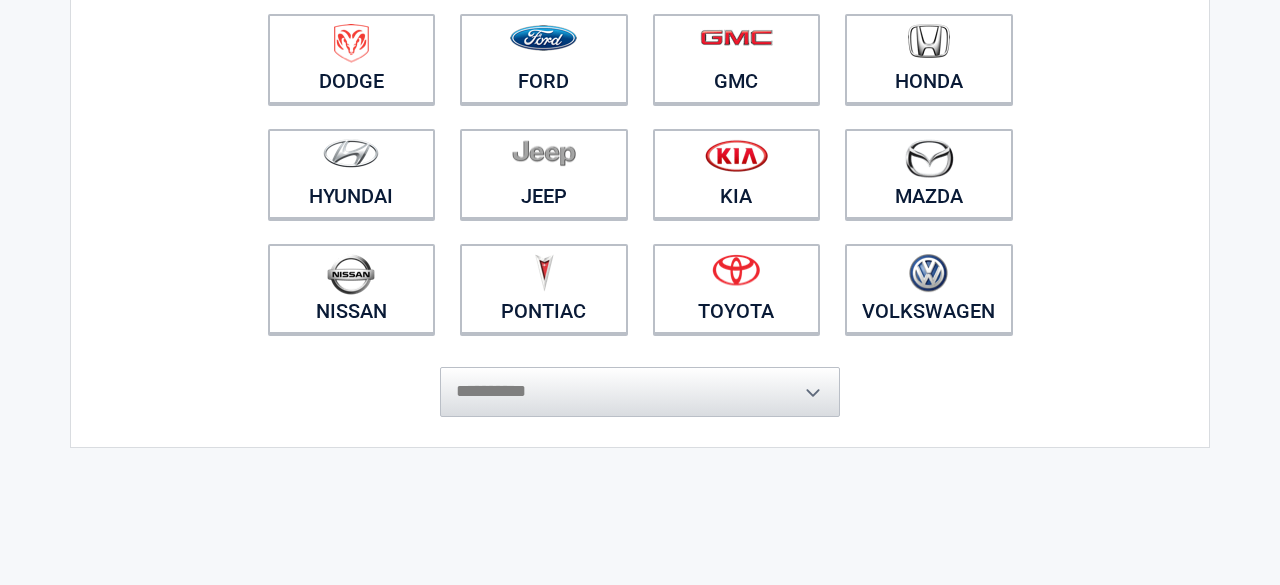 scroll, scrollTop: 440, scrollLeft: 0, axis: vertical 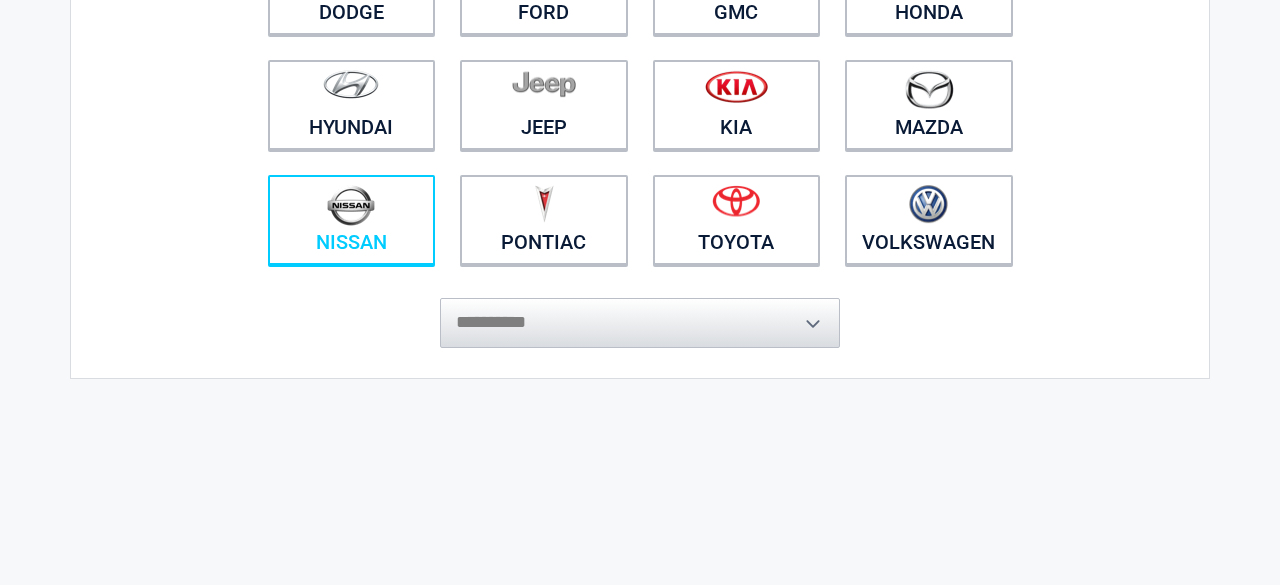 click at bounding box center (351, 205) 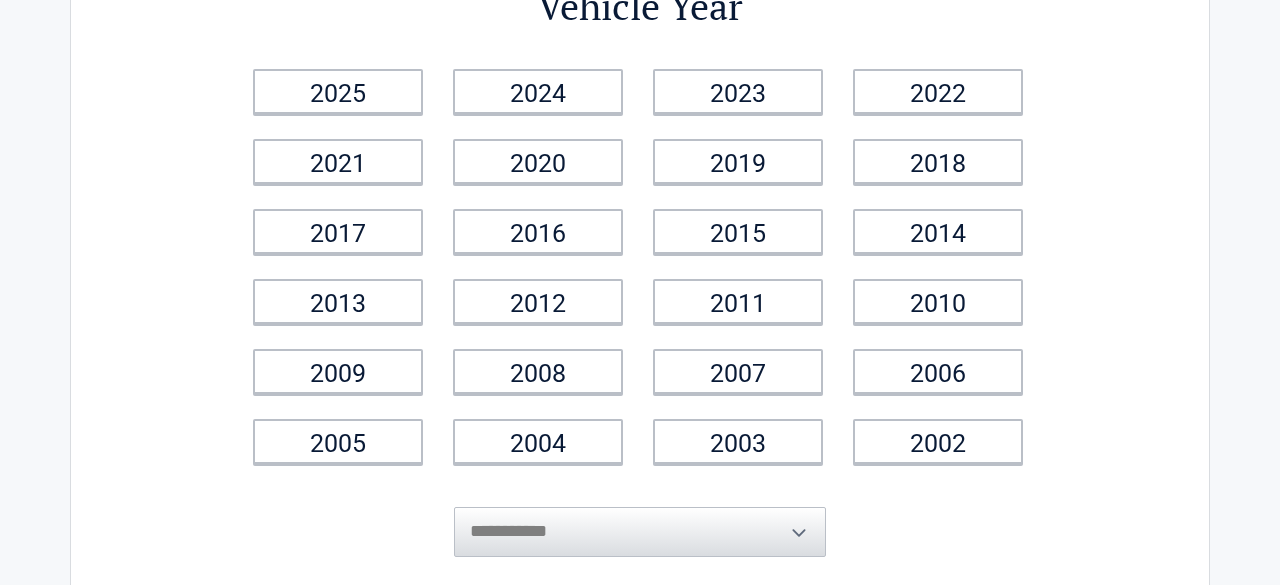 scroll, scrollTop: 240, scrollLeft: 0, axis: vertical 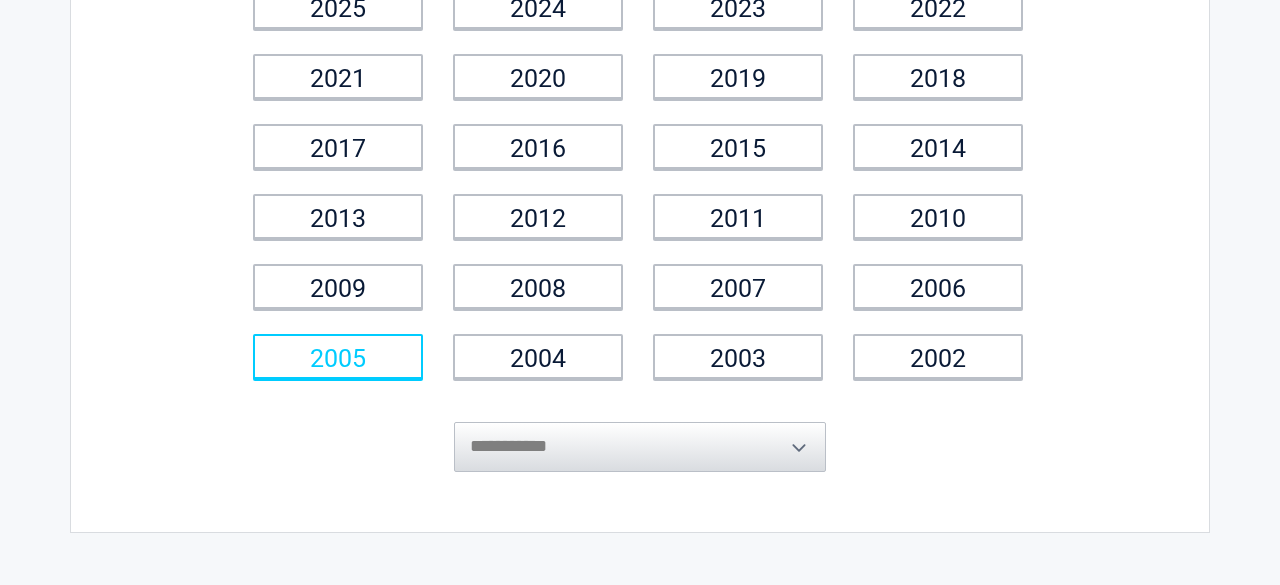 click on "2005" at bounding box center (338, 356) 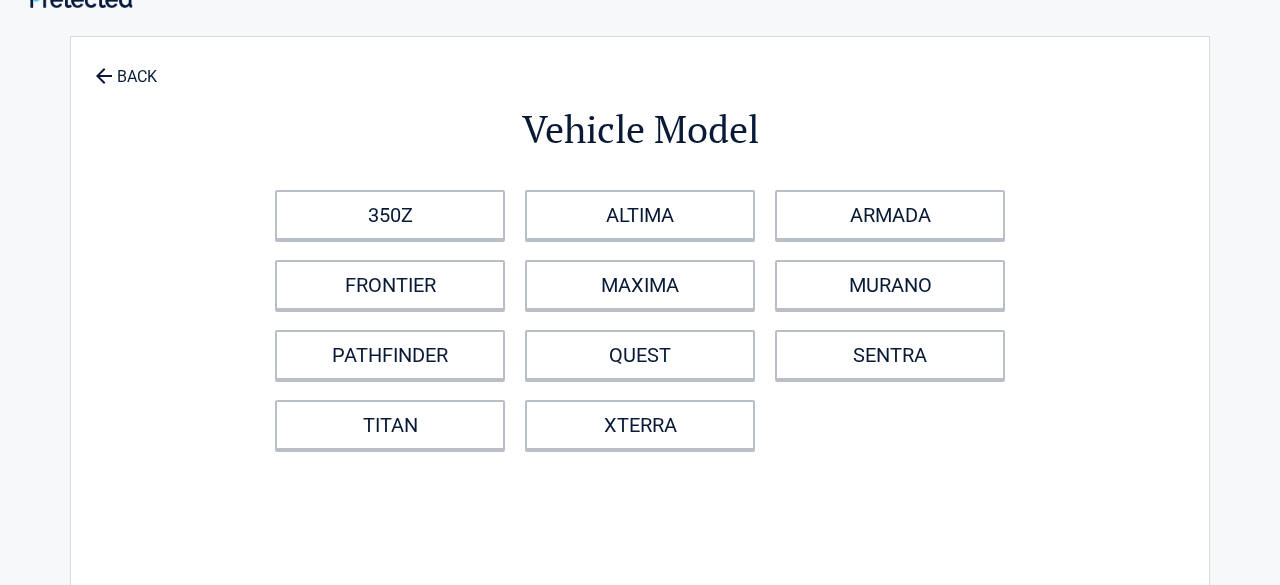 scroll, scrollTop: 0, scrollLeft: 0, axis: both 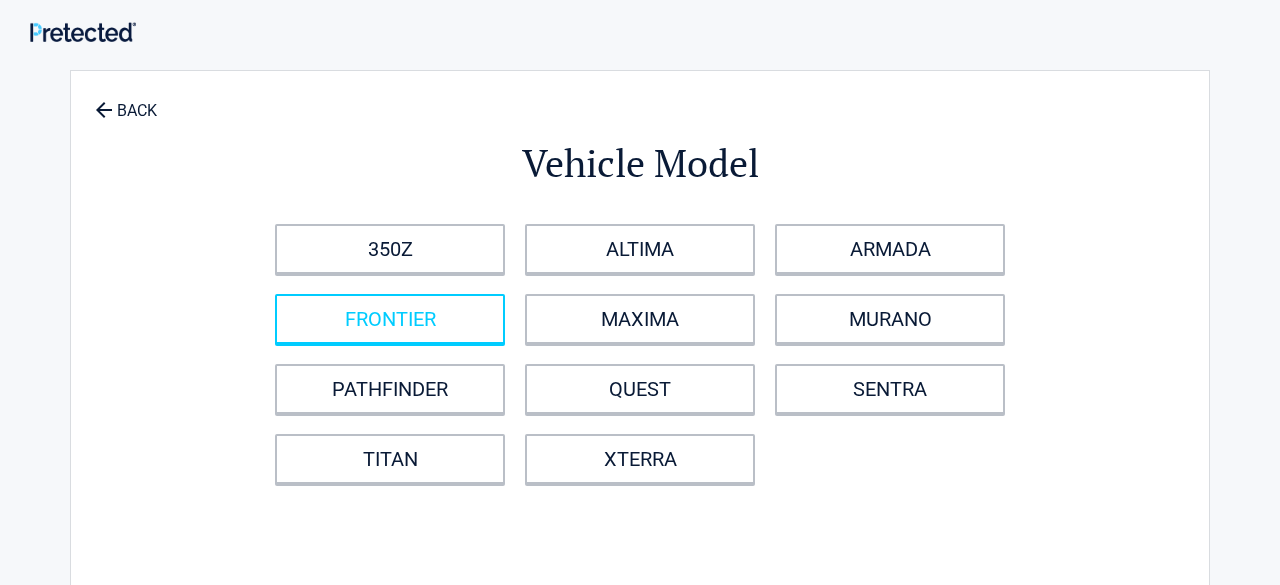 click on "FRONTIER" at bounding box center (390, 319) 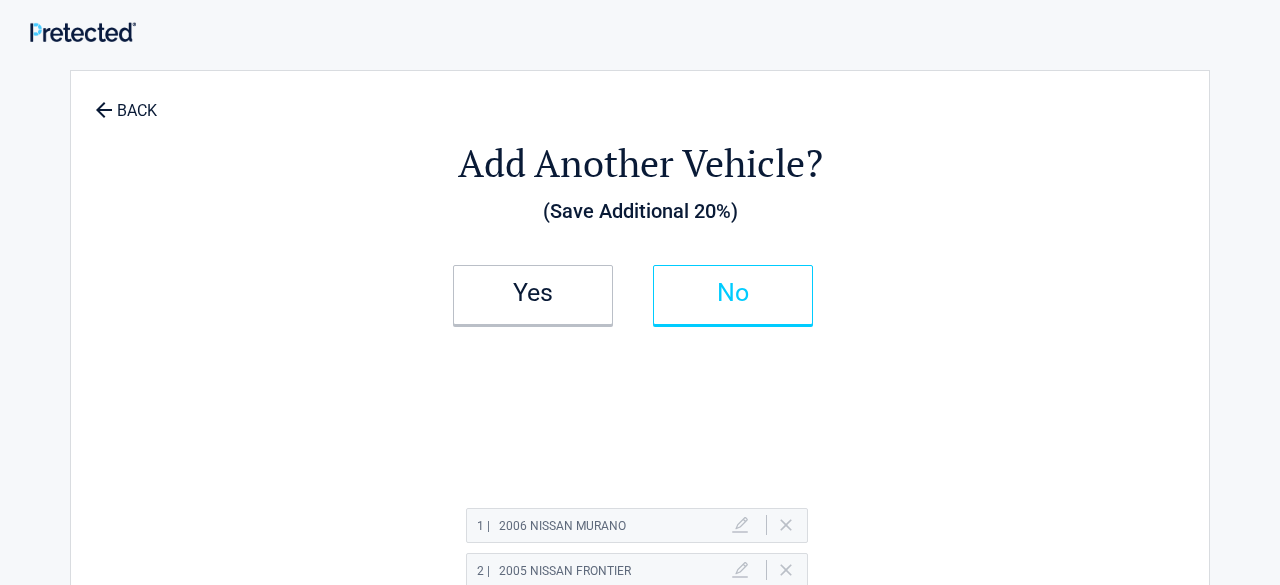 click on "No" at bounding box center (733, 293) 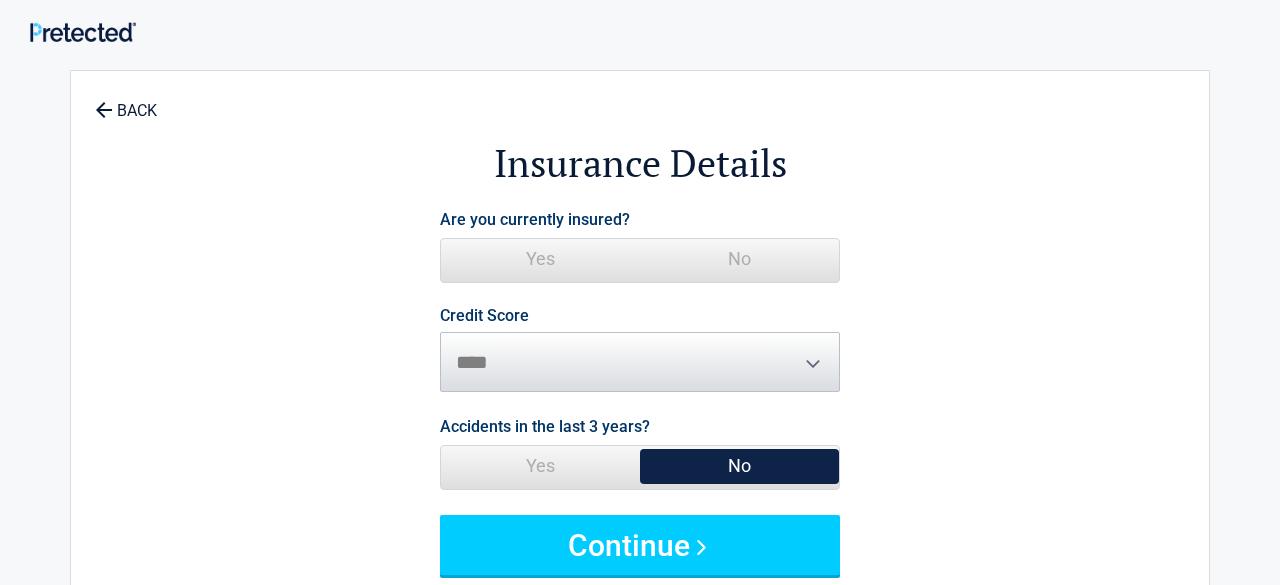 click on "No" at bounding box center (739, 259) 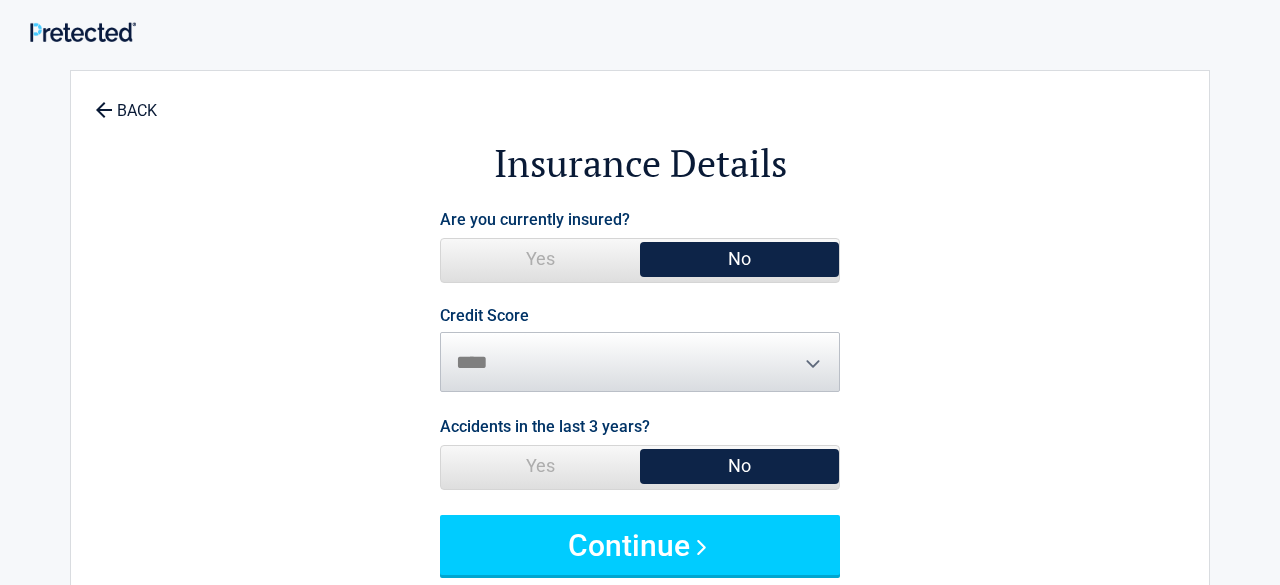 click on "Credit Score
*********
****
*******
****" at bounding box center (640, 350) 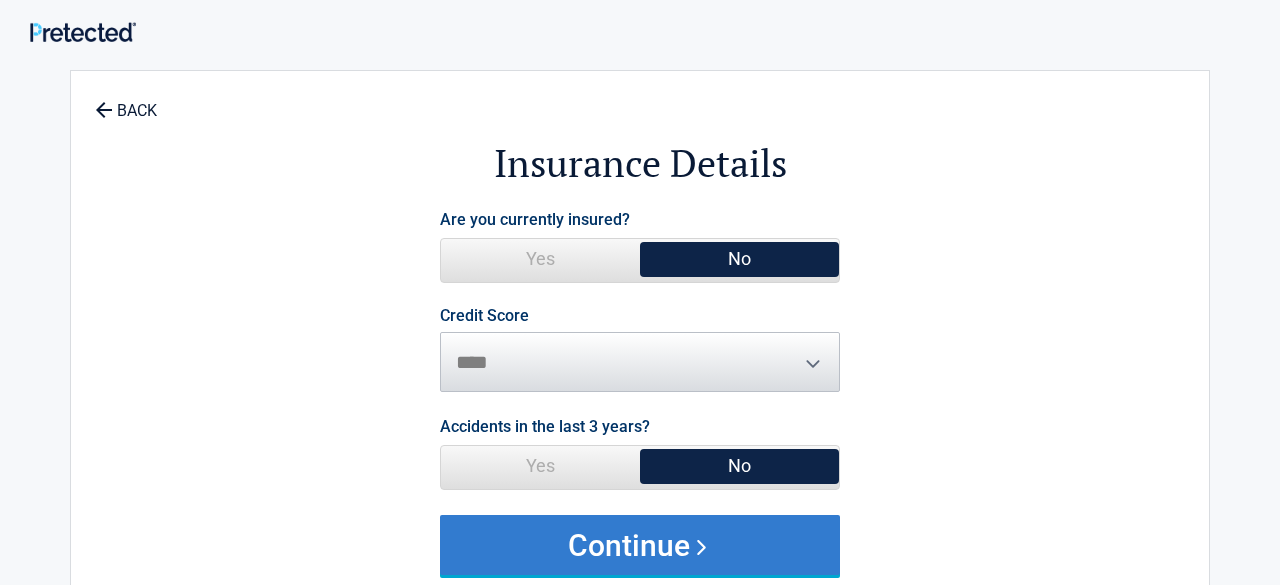 click on "Continue" at bounding box center (640, 545) 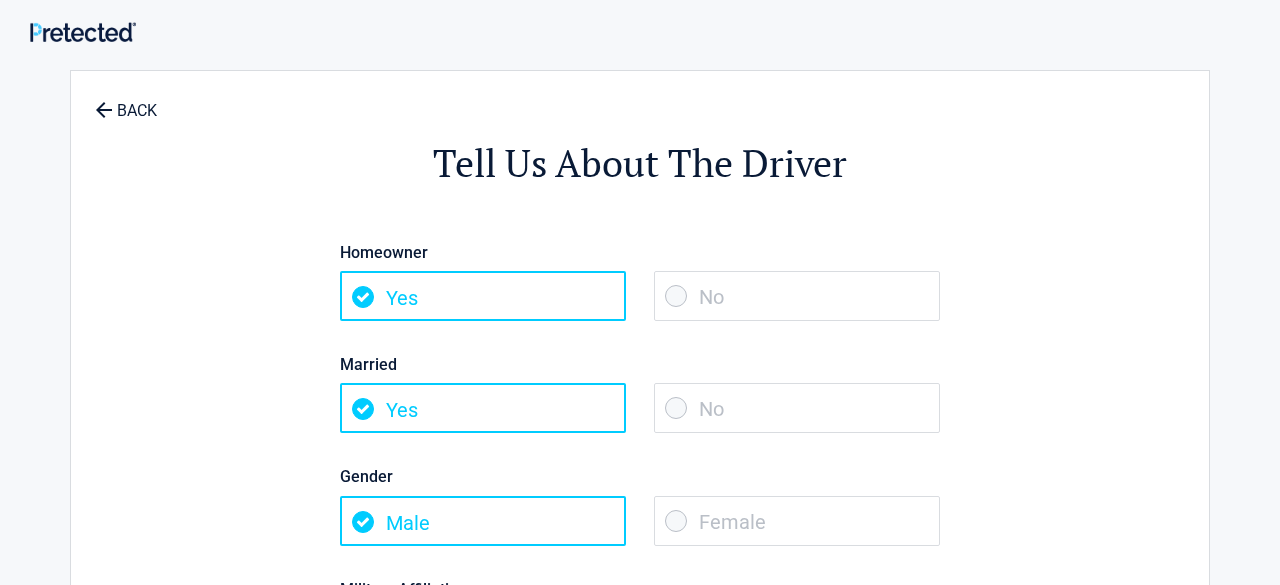 click on "Gender
Male
Female" at bounding box center [640, 494] 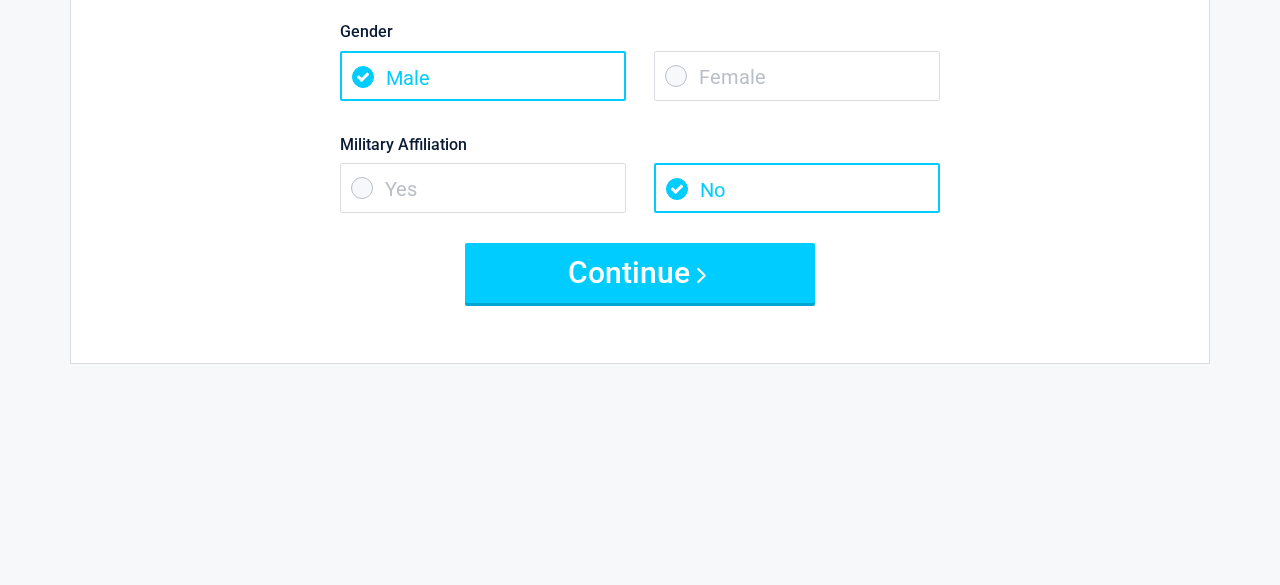 scroll, scrollTop: 480, scrollLeft: 0, axis: vertical 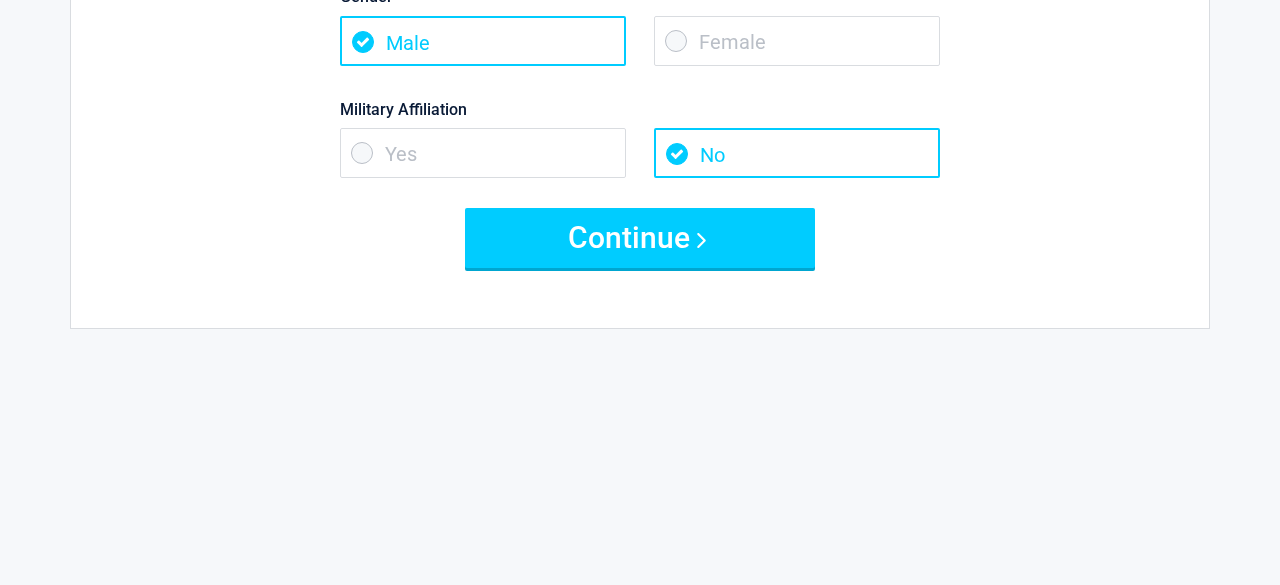 click on "Yes" at bounding box center (483, 153) 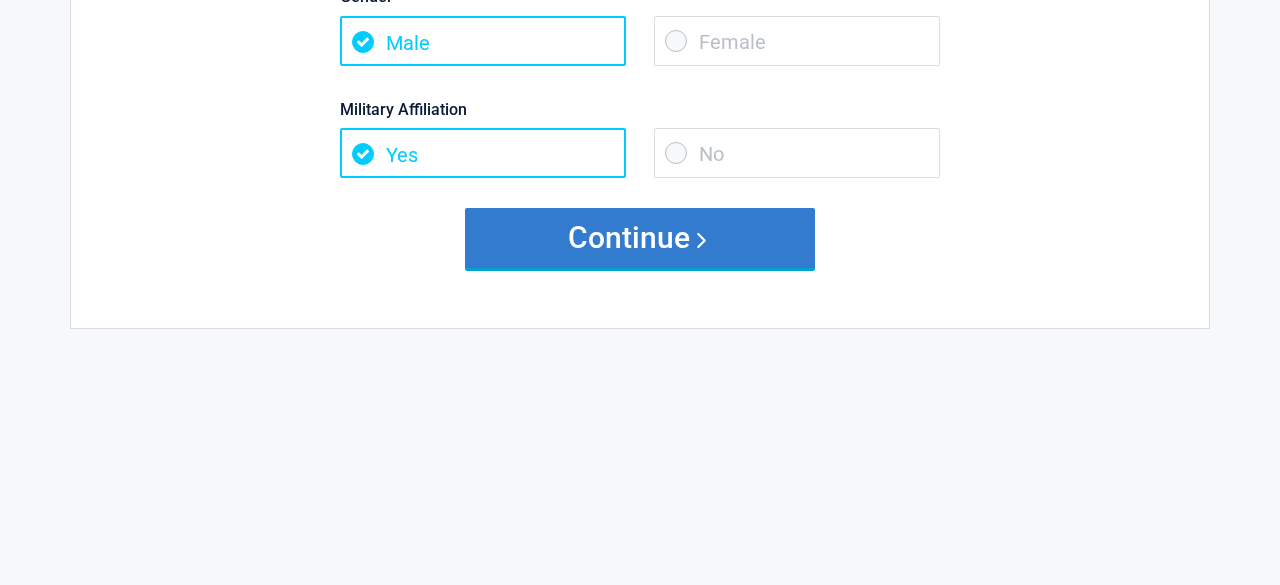 click on "Continue" at bounding box center [640, 238] 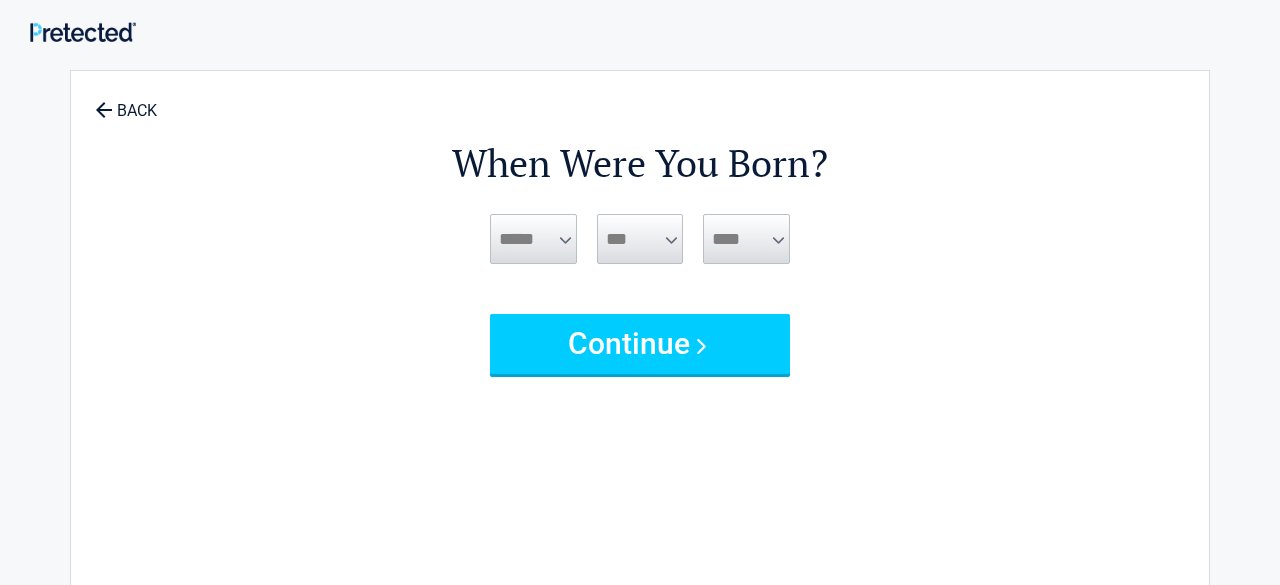 scroll, scrollTop: 0, scrollLeft: 0, axis: both 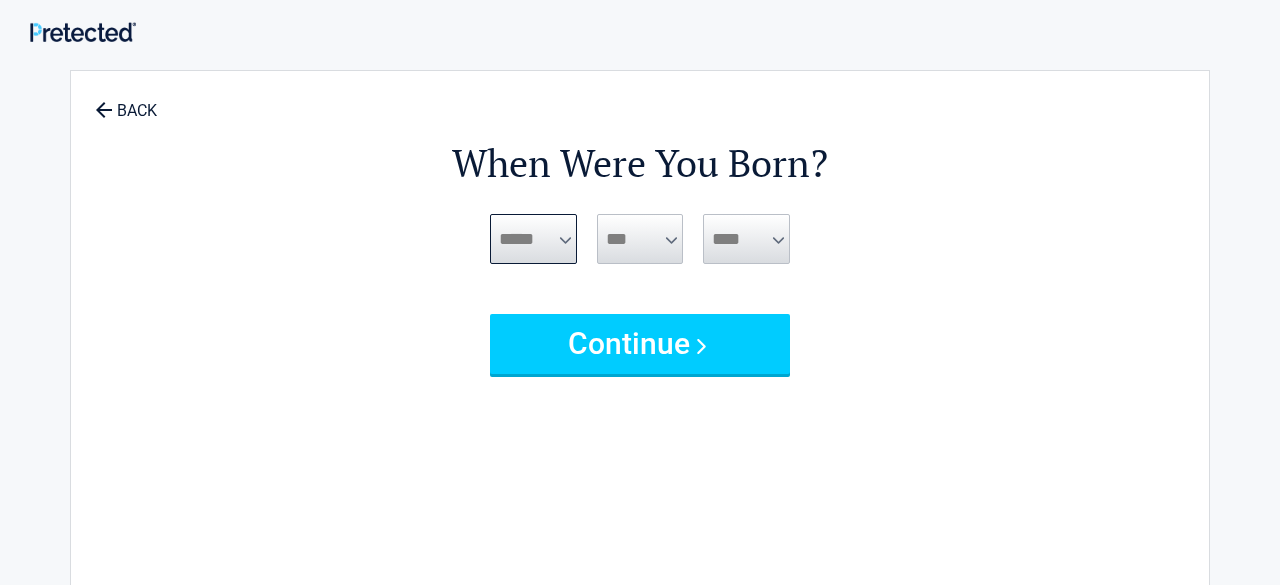 click on "*****
***
***
***
***
***
***
***
***
***
***
***
***" at bounding box center (533, 239) 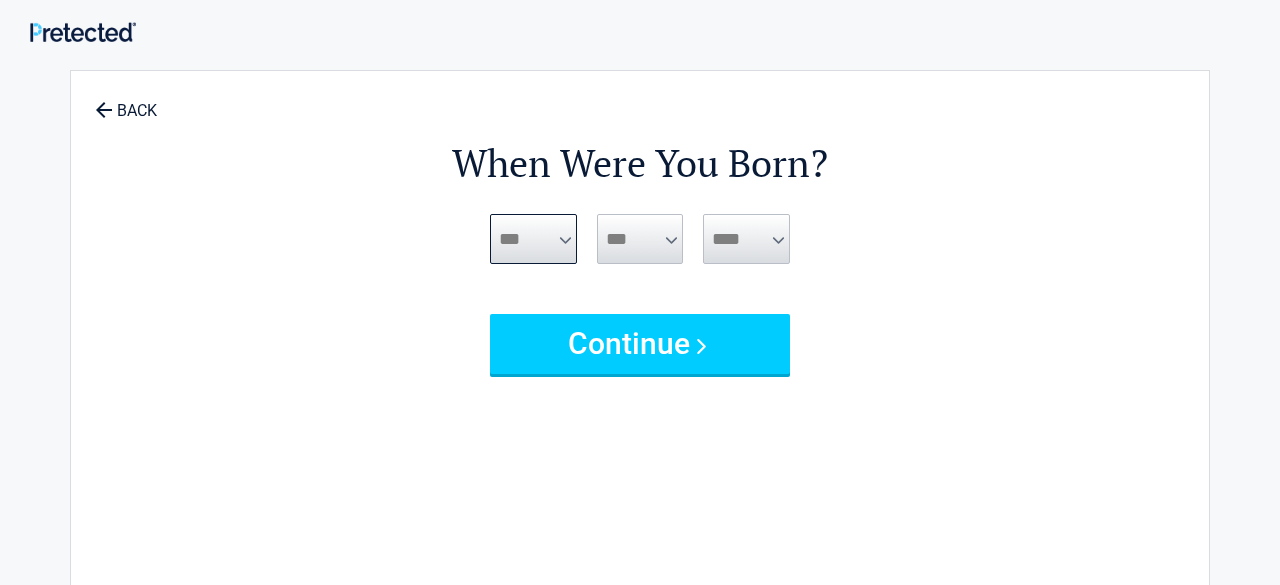click on "*****
***
***
***
***
***
***
***
***
***
***
***
***" at bounding box center [533, 239] 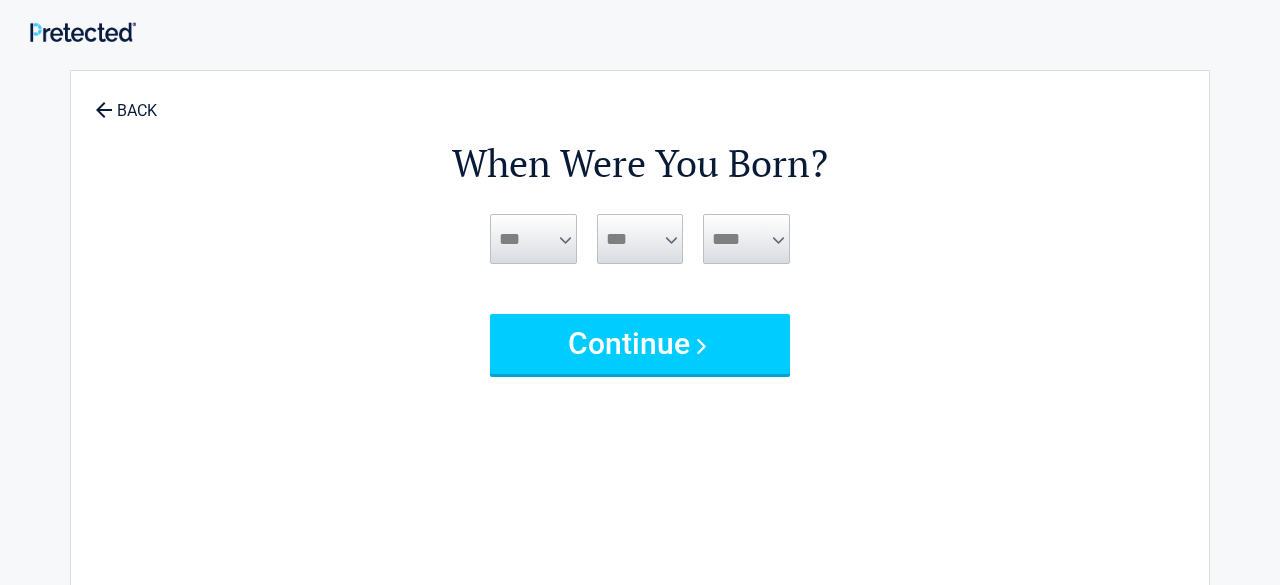 click on "*** * * * * * * * * * ** ** ** ** ** ** ** ** ** ** ** ** ** ** ** ** ** ** ** ** ** **" at bounding box center [640, 239] 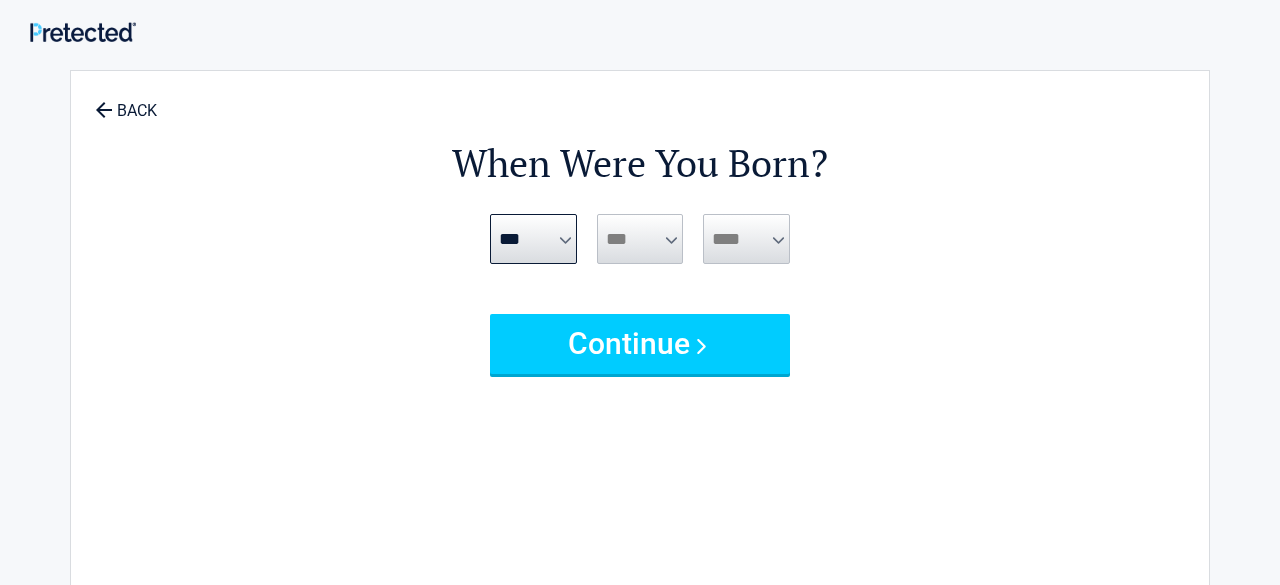 click on "*** * * * * * * * * * ** ** ** ** ** ** ** ** ** ** ** ** ** ** ** ** ** ** ** ** ** **" at bounding box center [640, 239] 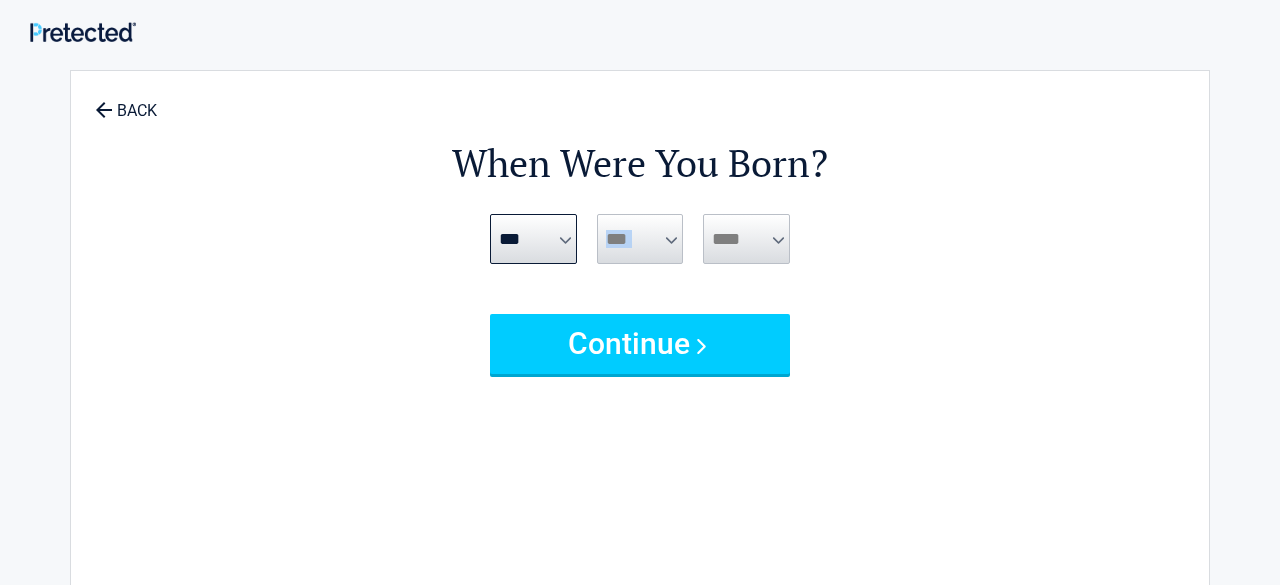 click on "*** * * * * * * * * * ** ** ** ** ** ** ** ** ** ** ** ** ** ** ** ** ** ** ** ** ** **" at bounding box center (640, 239) 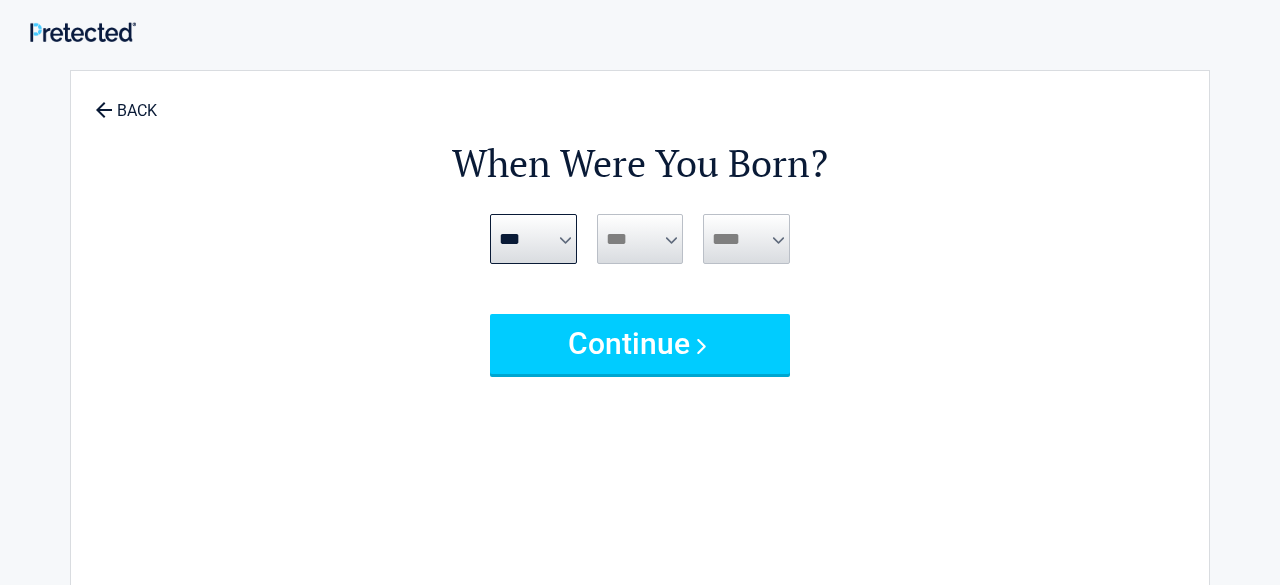 click on "*** * * * * * * * * * ** ** ** ** ** ** ** ** ** ** ** ** ** ** ** ** ** ** ** ** ** **" at bounding box center (640, 239) 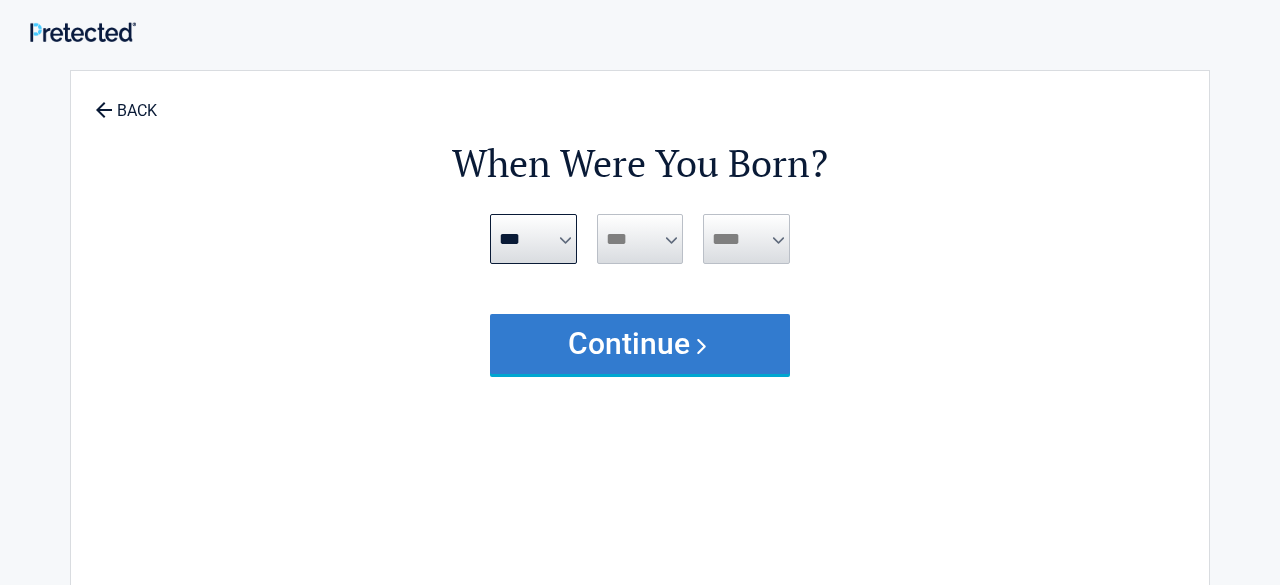 click on "Continue" at bounding box center (640, 344) 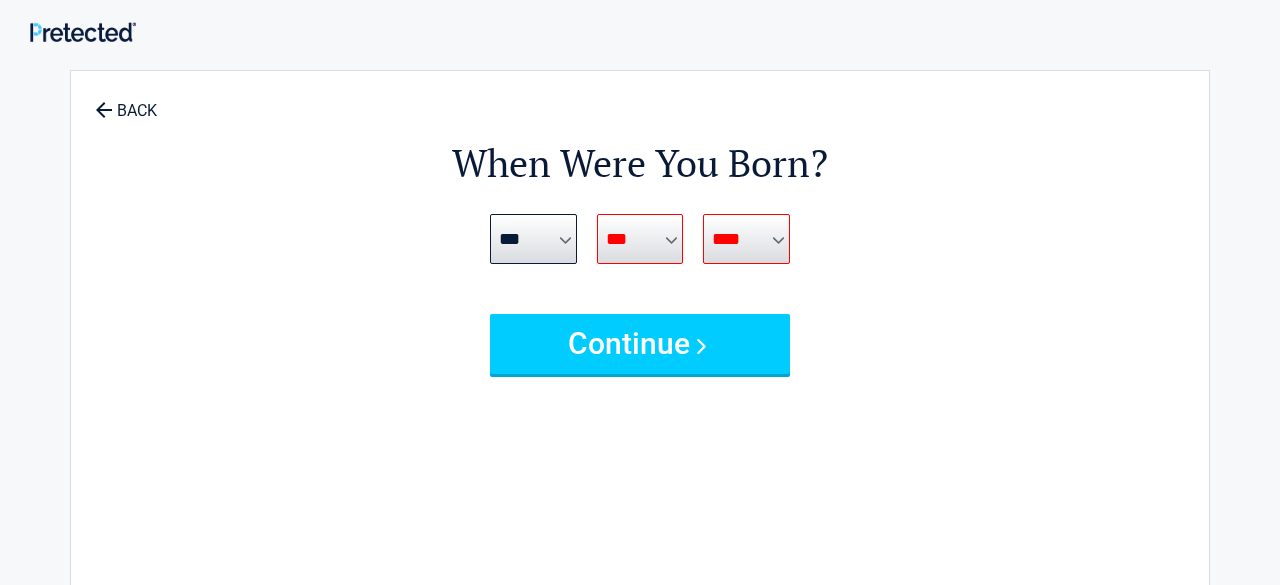 click on "*** * * * * * * * * * ** ** ** ** ** ** ** ** ** ** ** ** ** ** ** ** ** ** ** ** ** **" at bounding box center [640, 239] 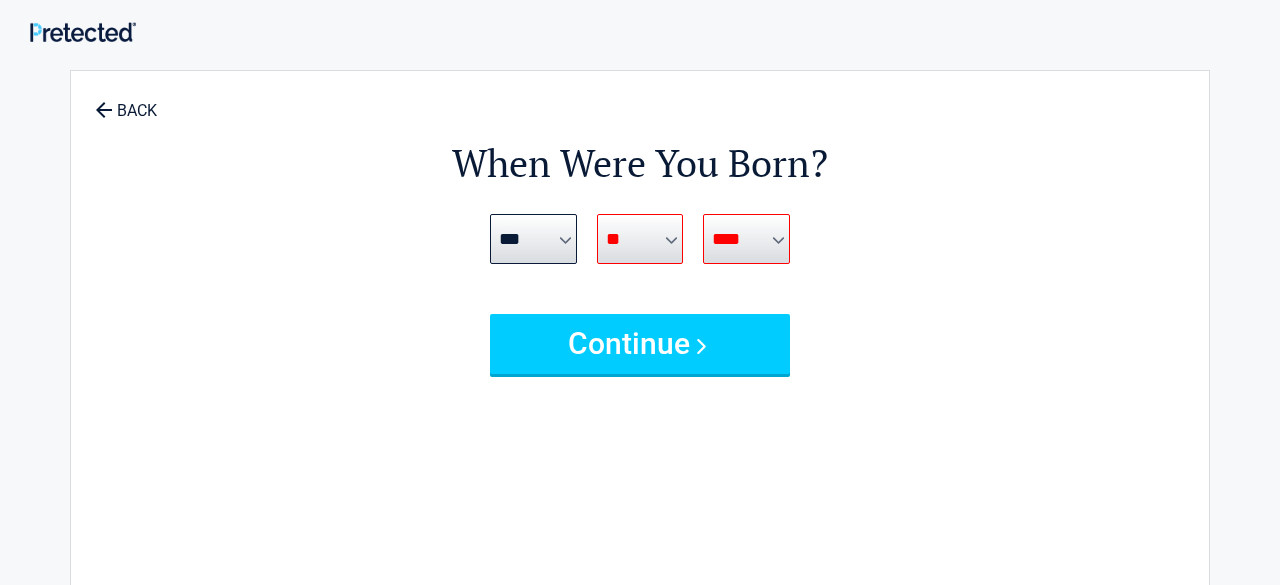 click on "*** * * * * * * * * * ** ** ** ** ** ** ** ** ** ** ** ** ** ** ** ** ** ** ** ** ** **" at bounding box center [640, 239] 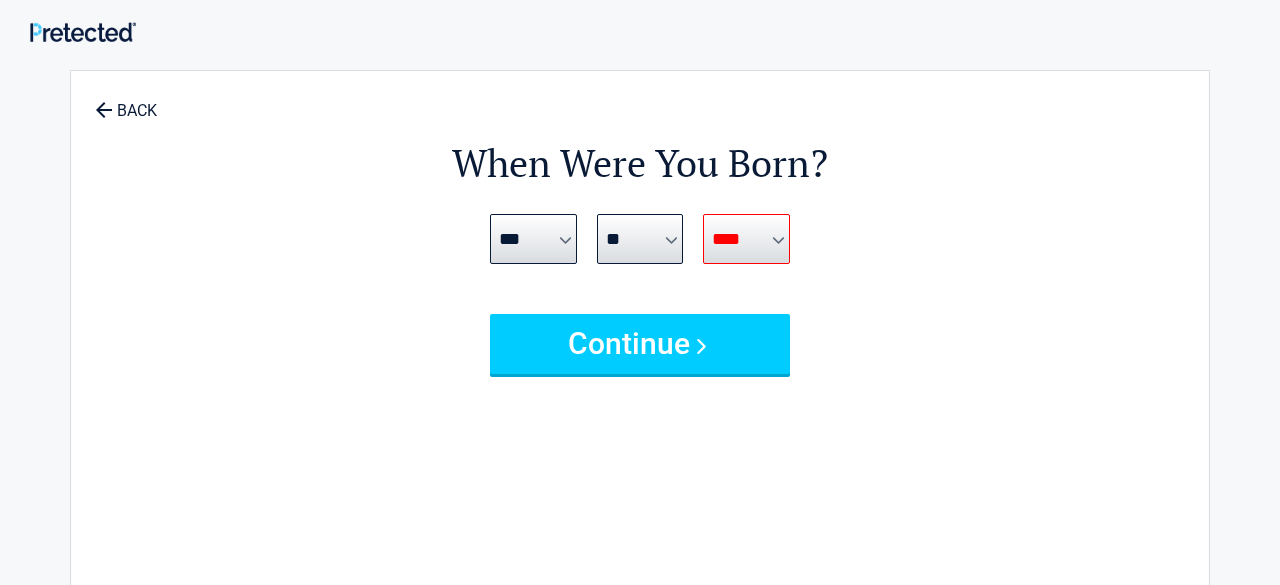 click on "****
****
****
****
****
****
****
****
****
****
****
****
****
****
****
****
****
****
****
****
****
****
****
****
****
****
****
****
****
****
****
****
****
****
****
****
****
****
****
****
****
****
****
****
****
****
****
****
****
****
****
****
****
****
****
****
****
****
****
****
****
****
****
****" at bounding box center [746, 239] 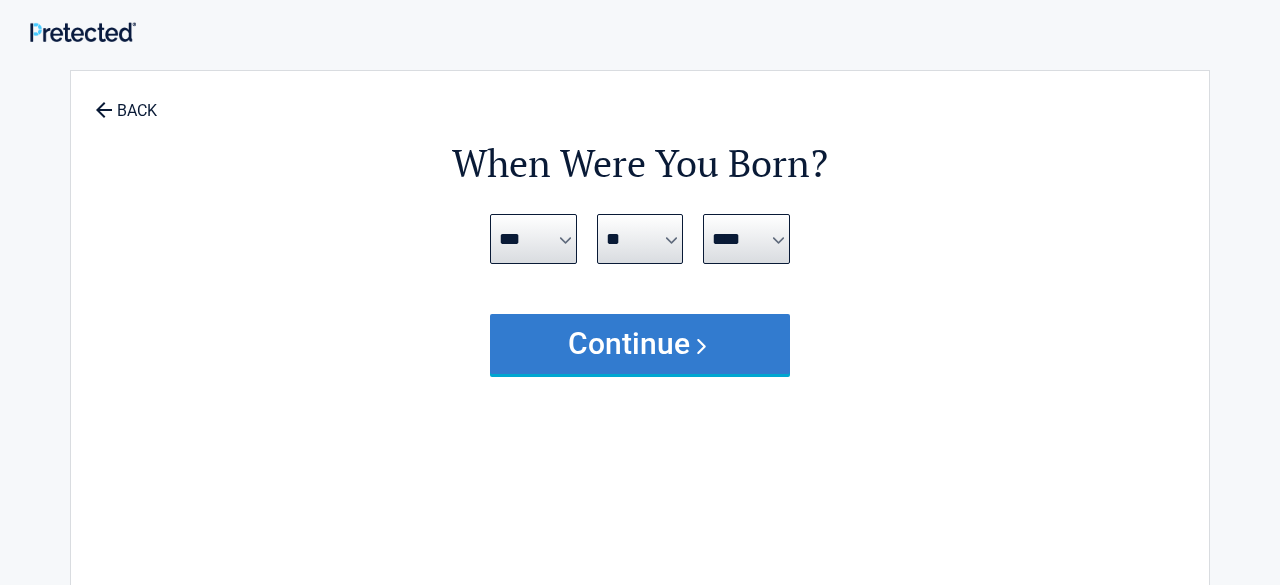 click on "Continue" at bounding box center [640, 344] 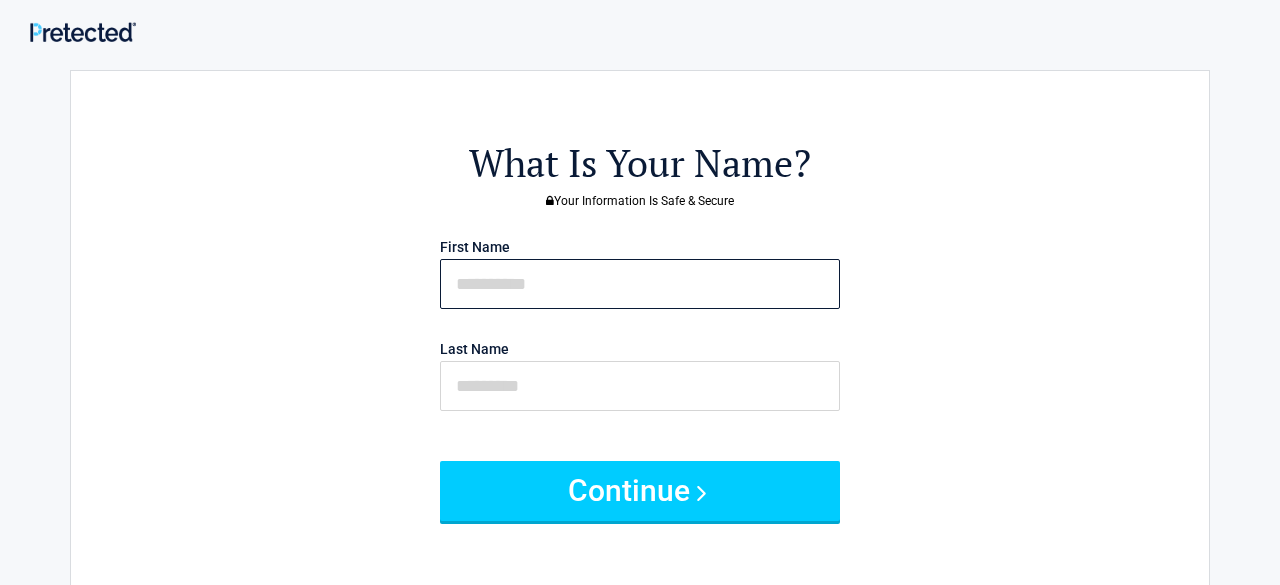 click at bounding box center (640, 284) 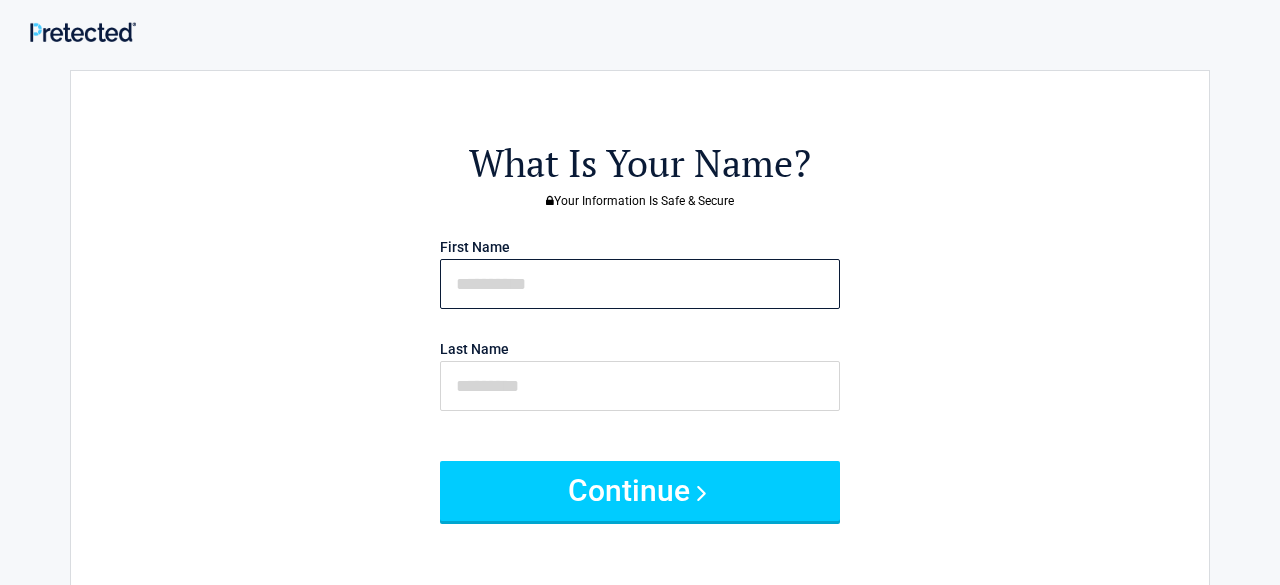 type on "****" 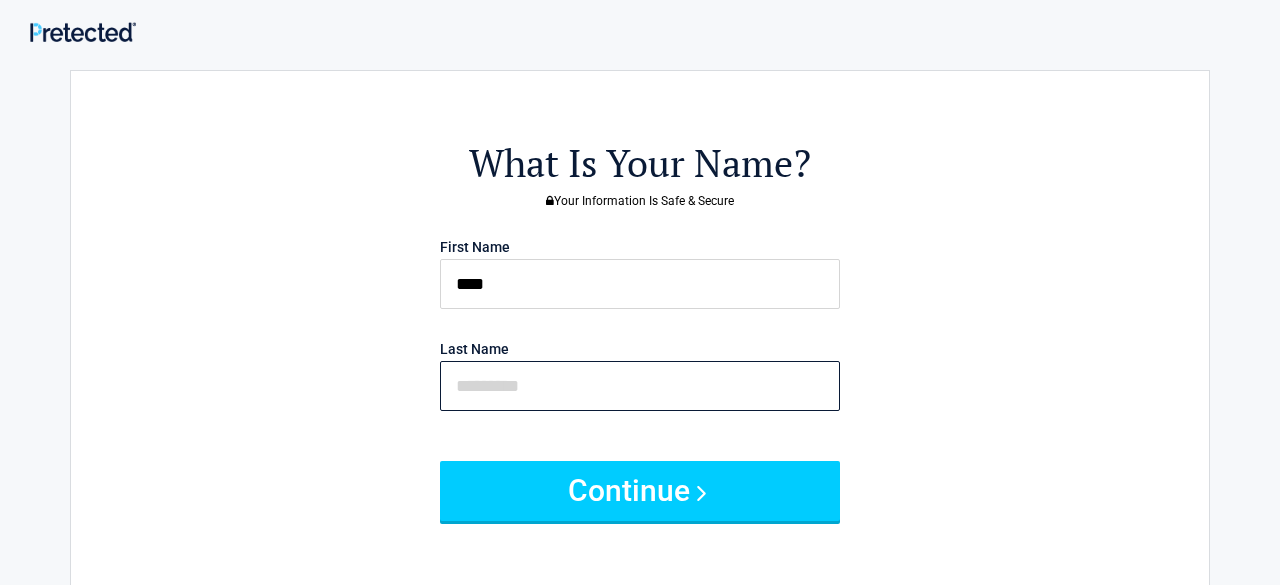 type on "*******" 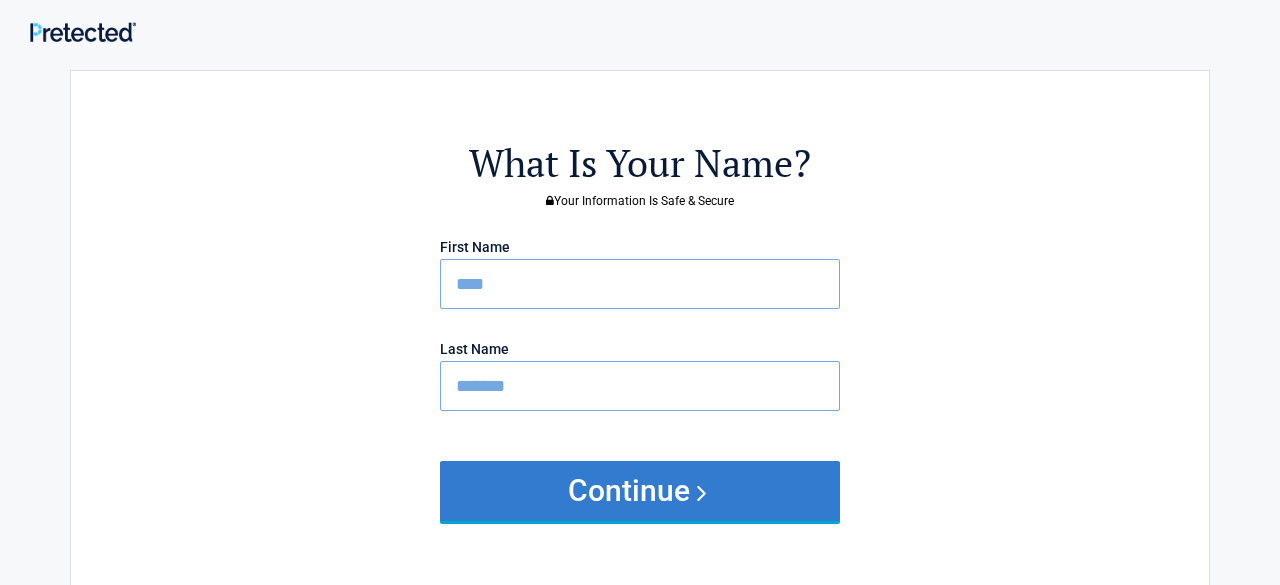 click on "Continue" at bounding box center [640, 491] 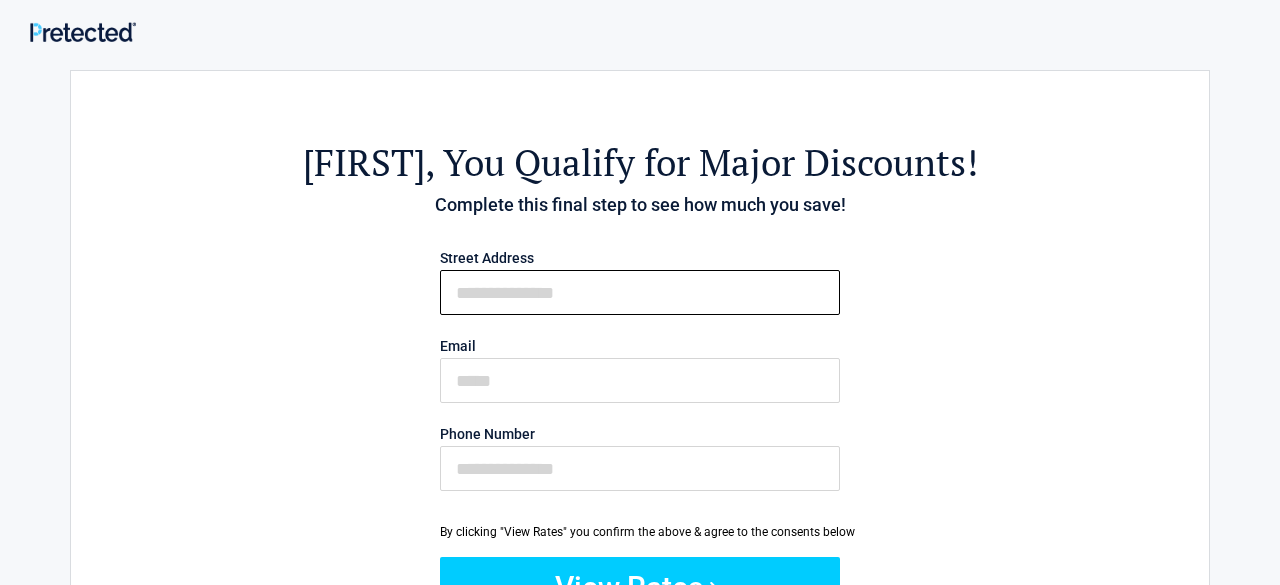 click on "First Name" at bounding box center [640, 292] 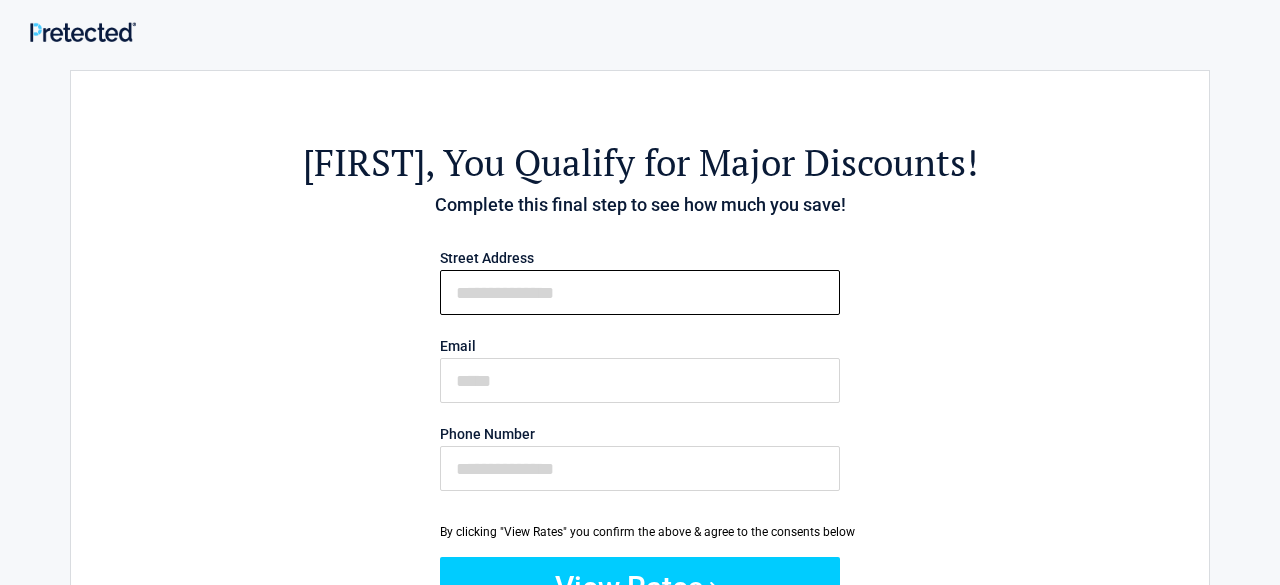 type on "**********" 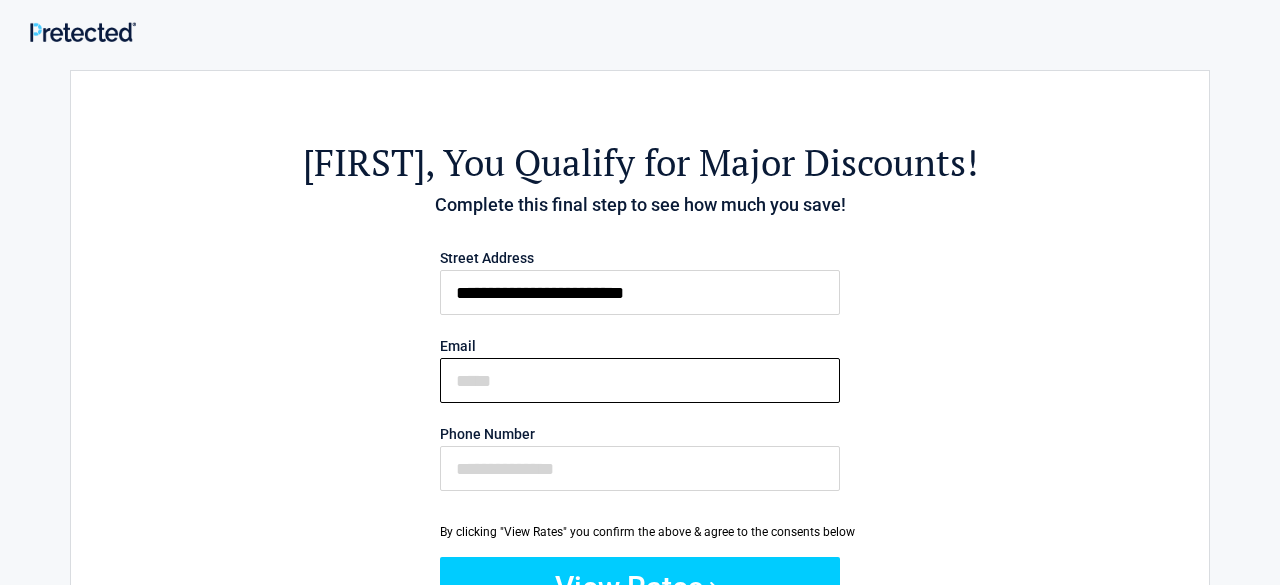 type on "**********" 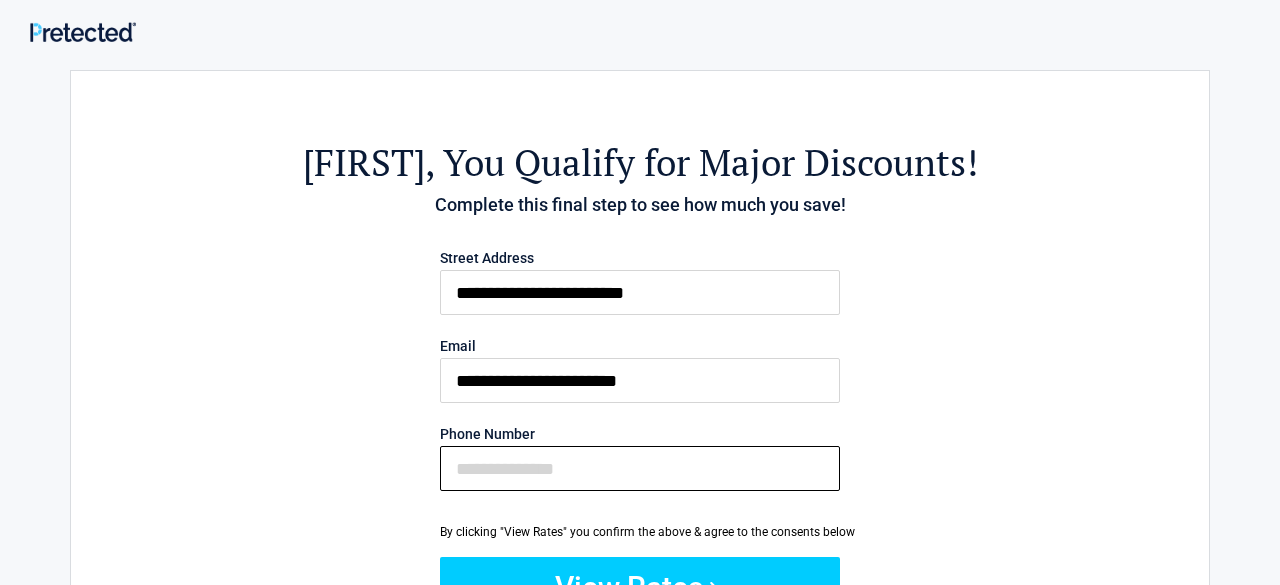 type on "**********" 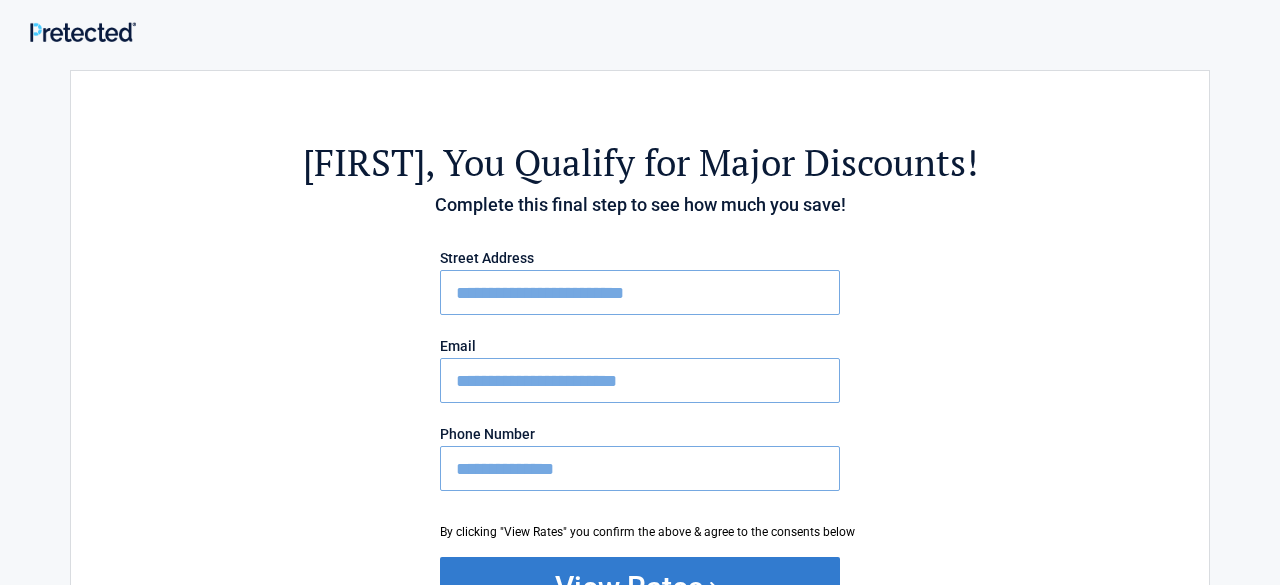 click on "View Rates" at bounding box center [640, 587] 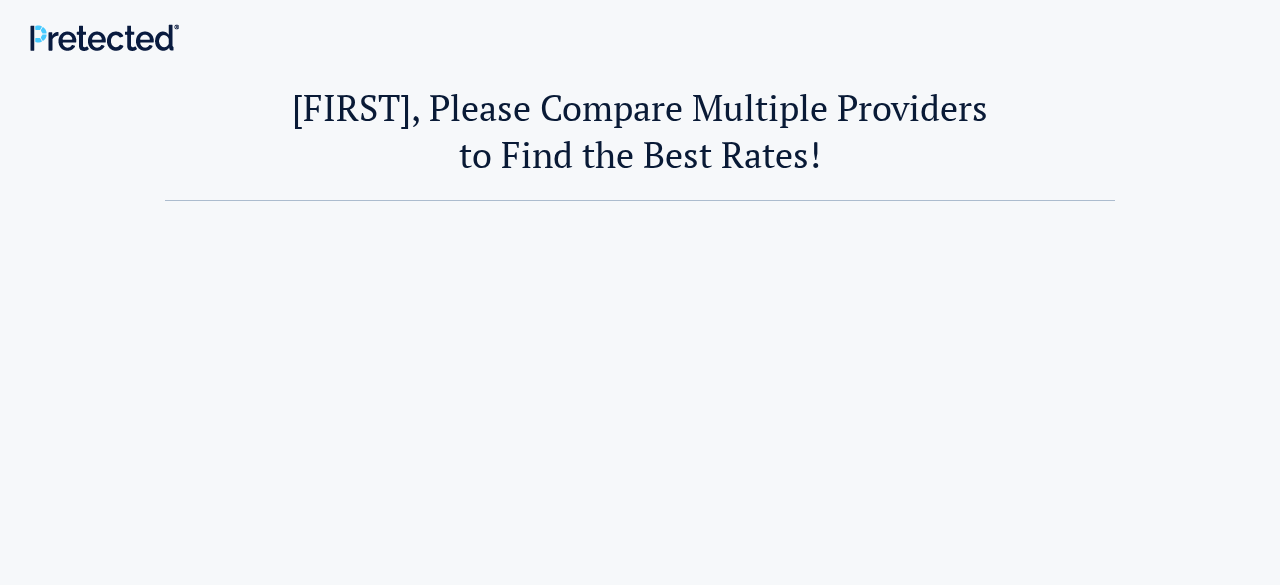 scroll, scrollTop: 0, scrollLeft: 0, axis: both 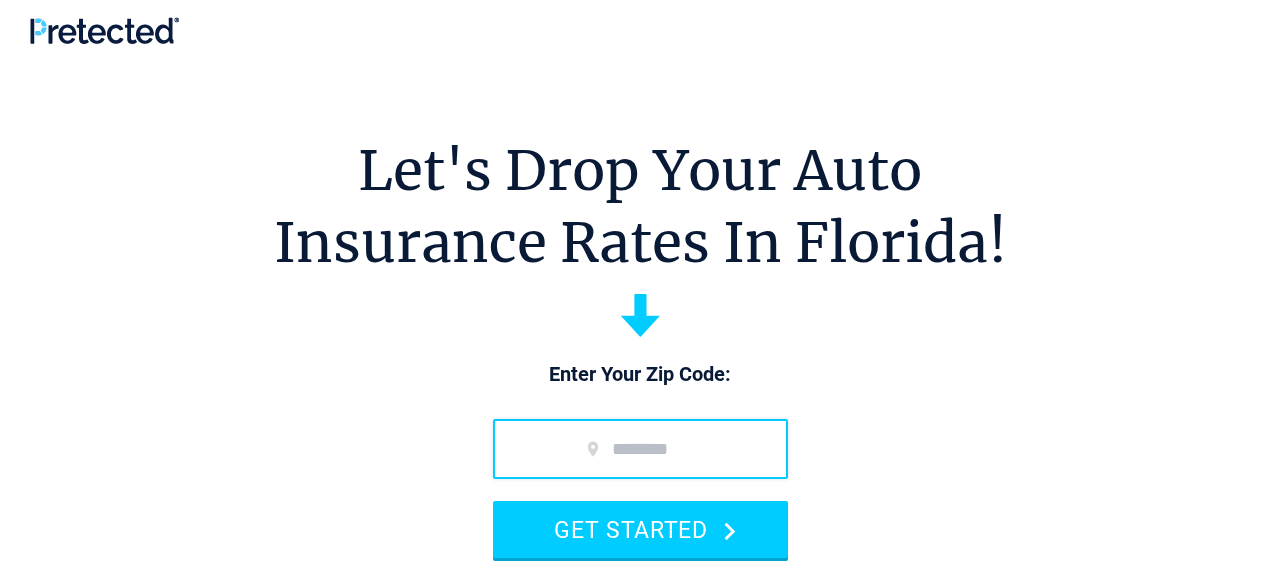 click at bounding box center [640, 449] 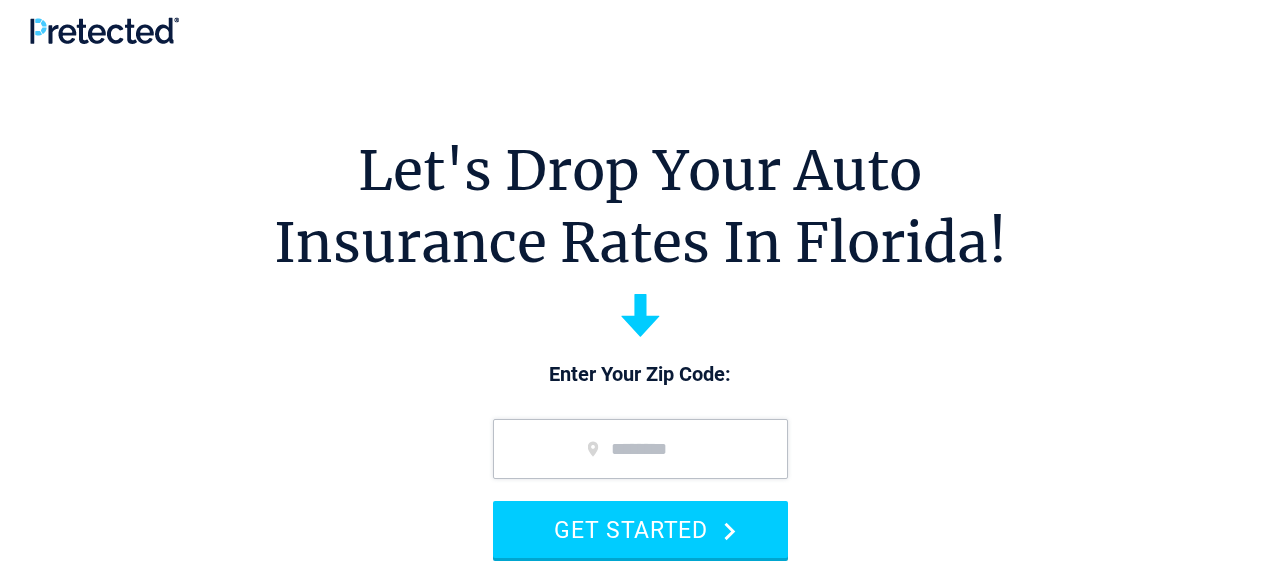 type on "*****" 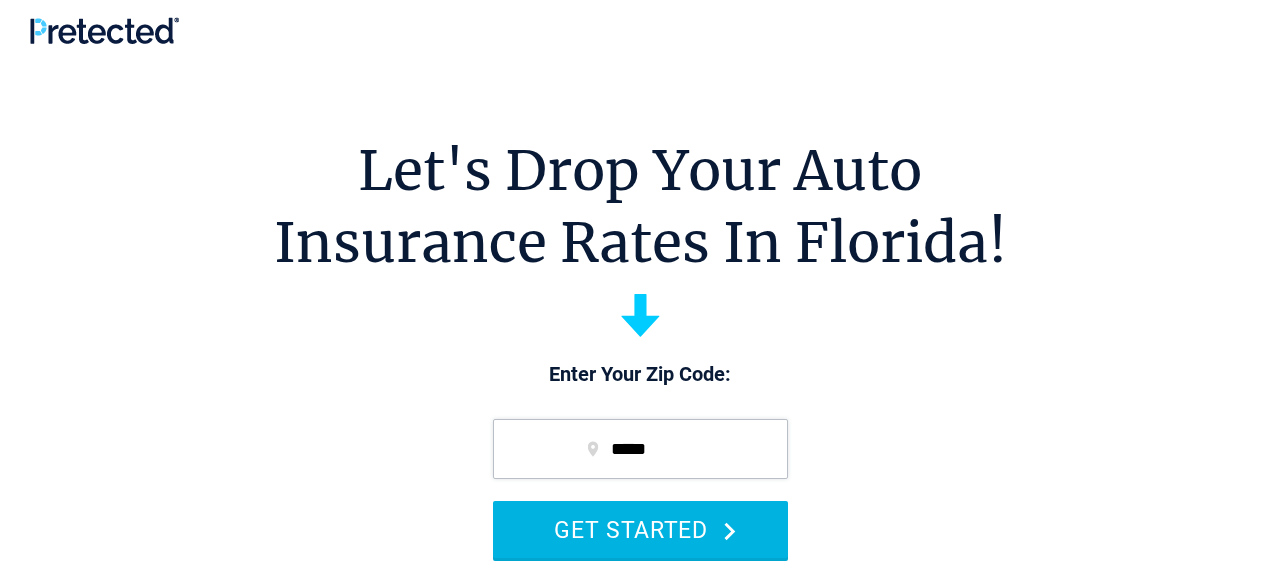 click on "GET STARTED" at bounding box center (640, 529) 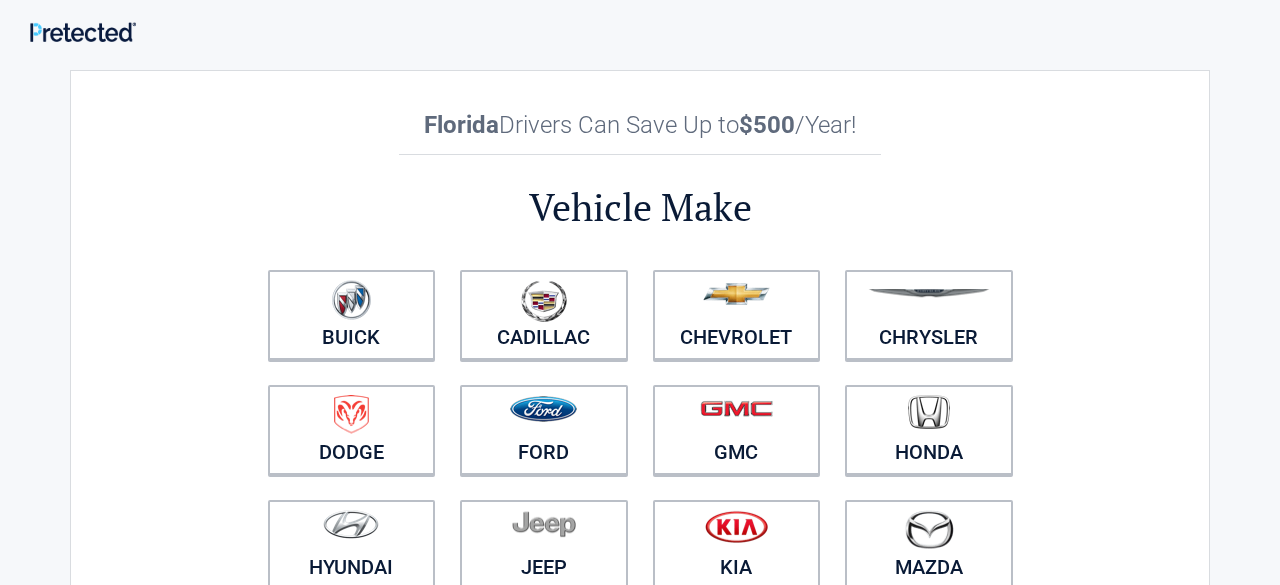scroll, scrollTop: 0, scrollLeft: 0, axis: both 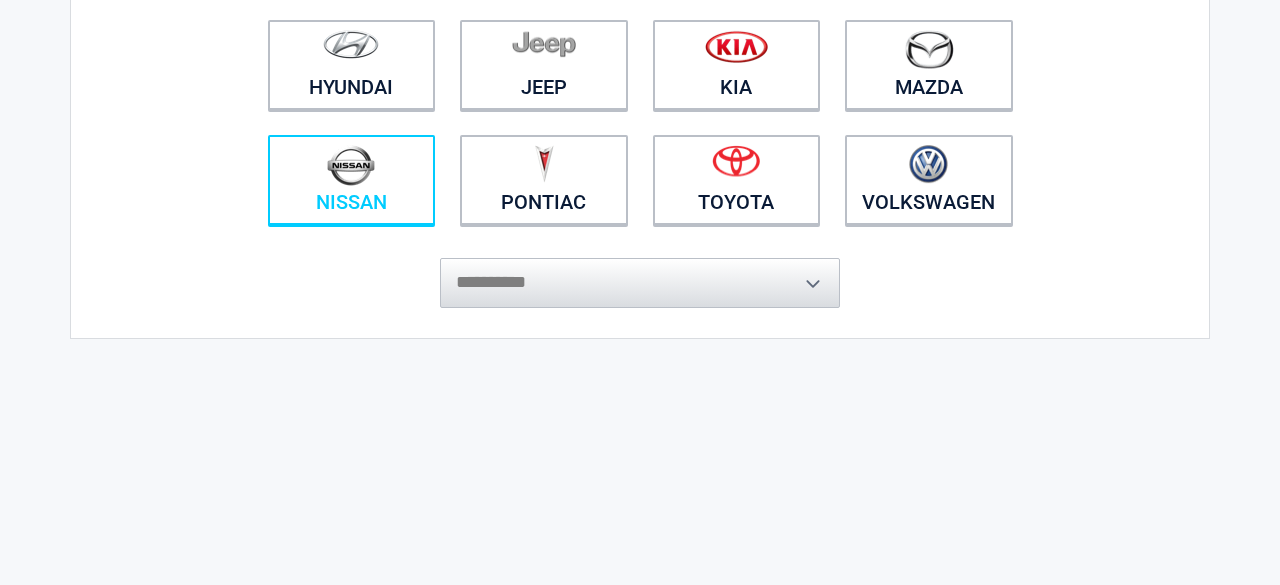 click on "Nissan" at bounding box center (352, 180) 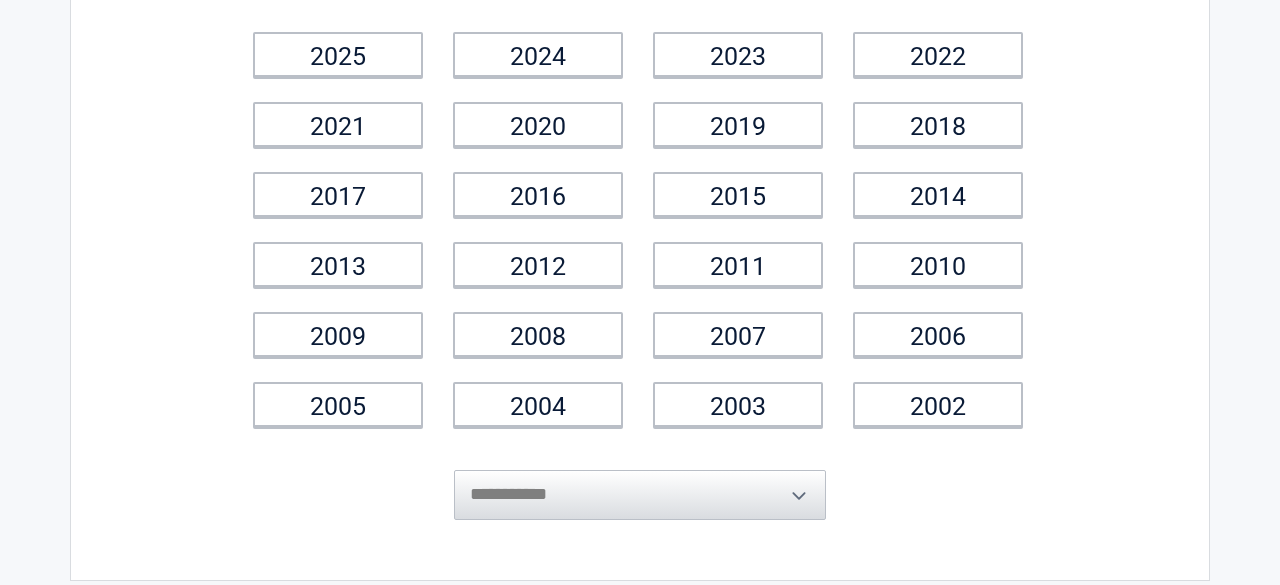 scroll, scrollTop: 0, scrollLeft: 0, axis: both 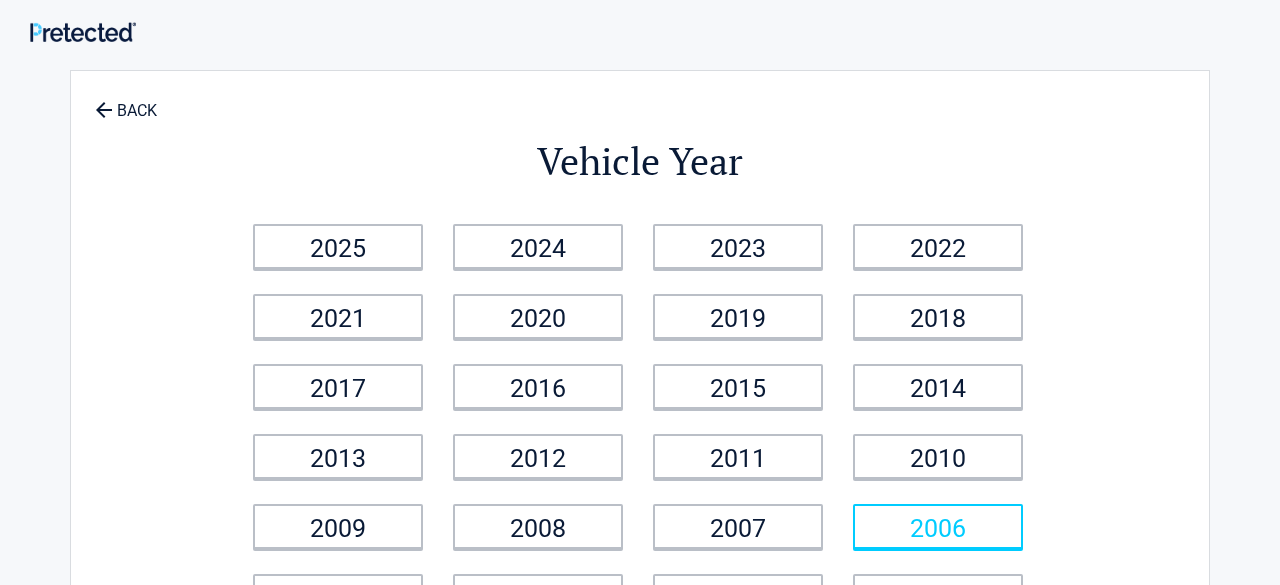 click on "2006" at bounding box center [938, 526] 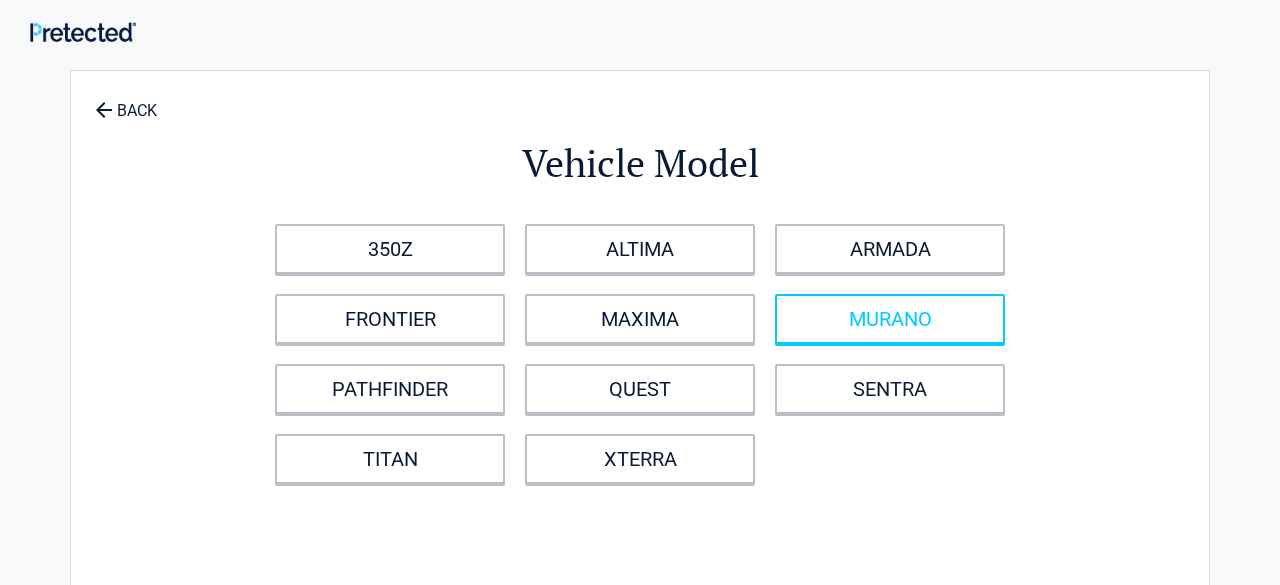 click on "MURANO" at bounding box center [890, 319] 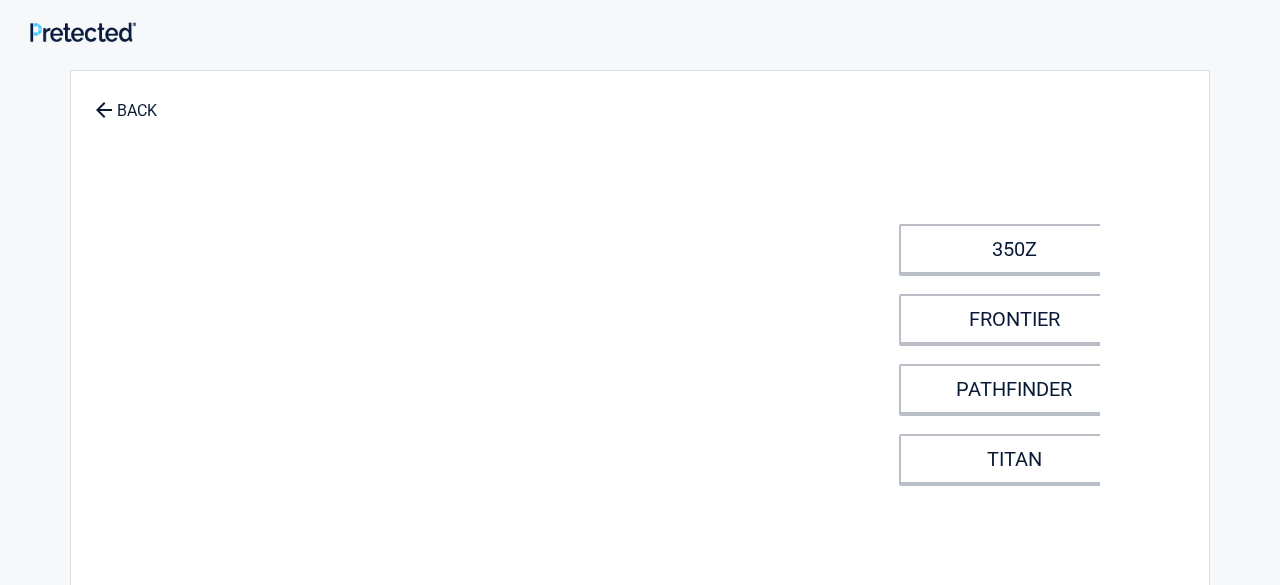 click on "**********" at bounding box center (640, 429) 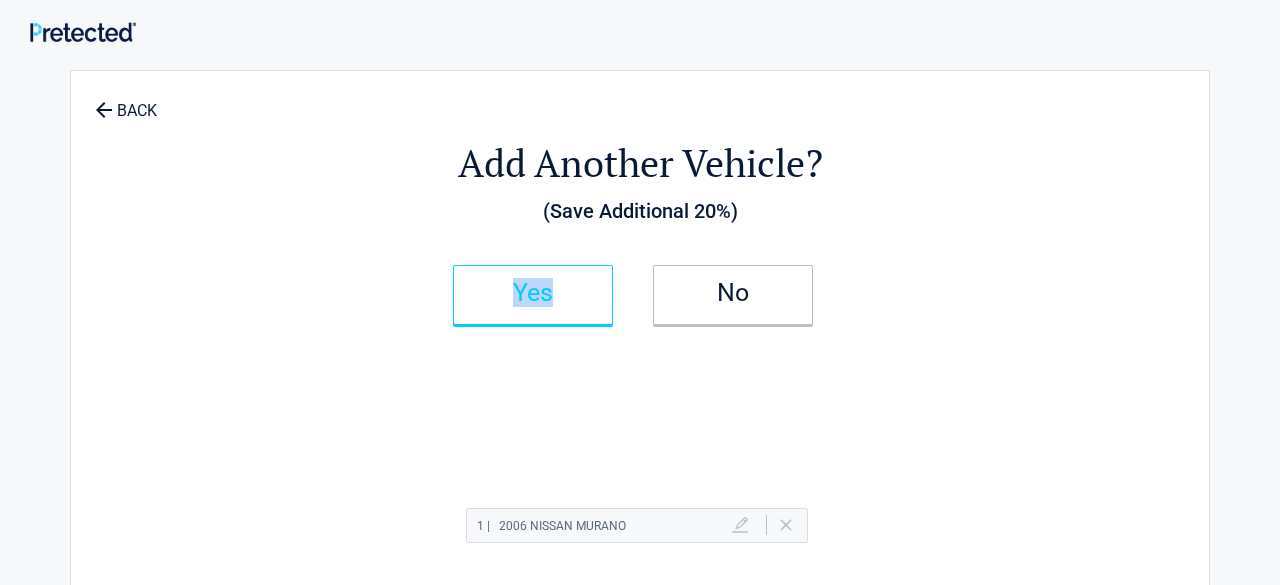 click on "Yes" at bounding box center (533, 295) 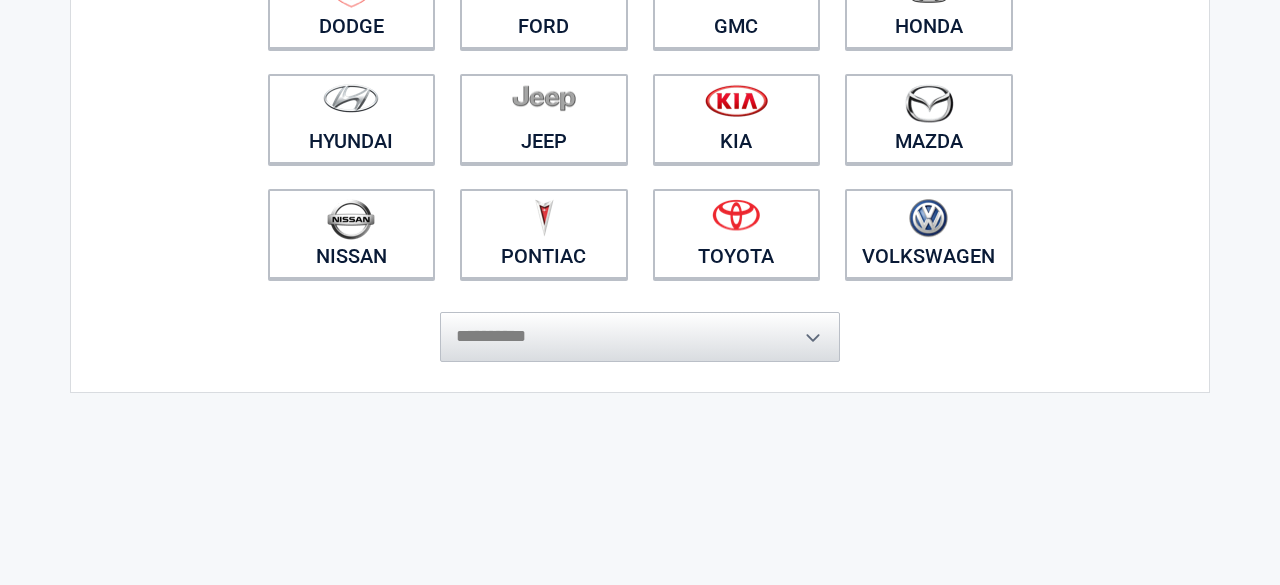 scroll, scrollTop: 480, scrollLeft: 0, axis: vertical 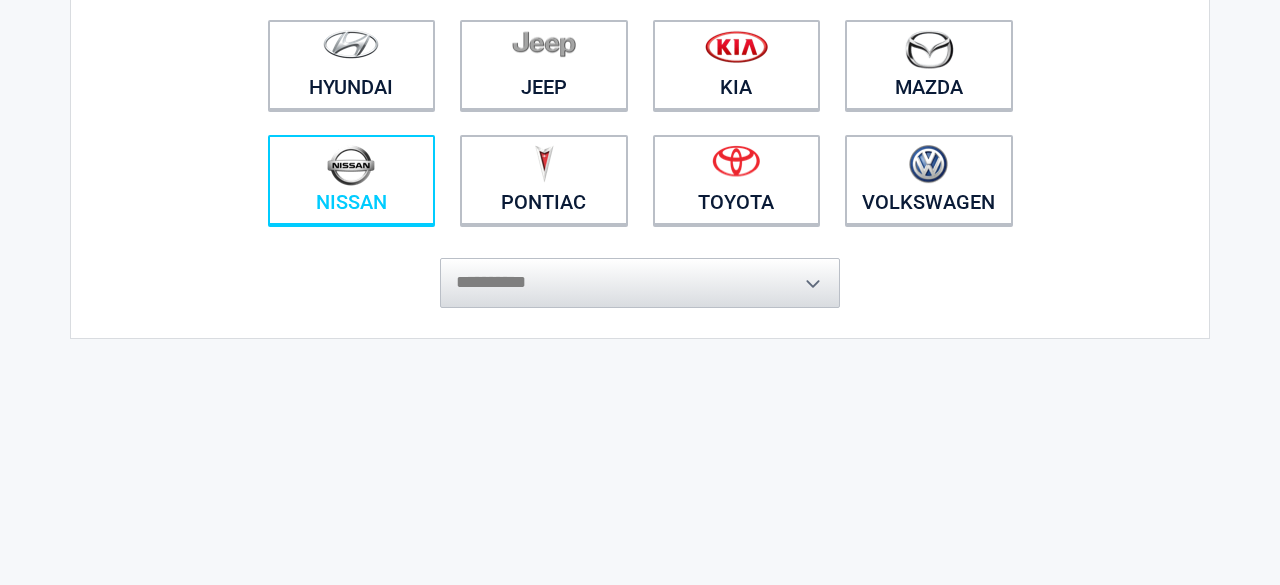 click on "Nissan" at bounding box center (352, 180) 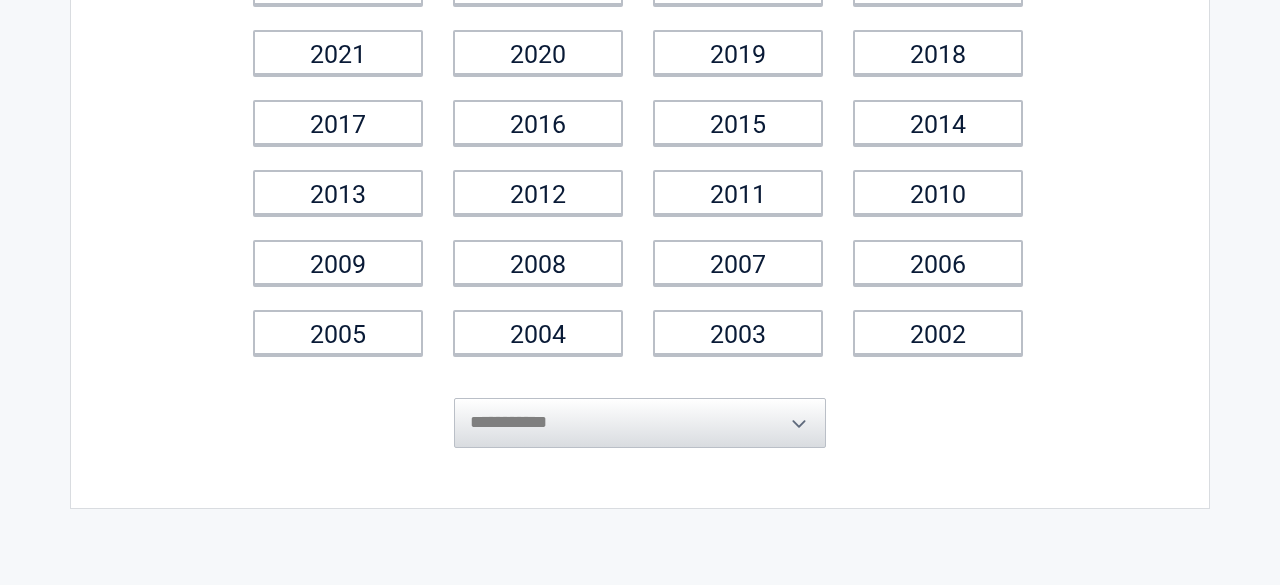 scroll, scrollTop: 400, scrollLeft: 0, axis: vertical 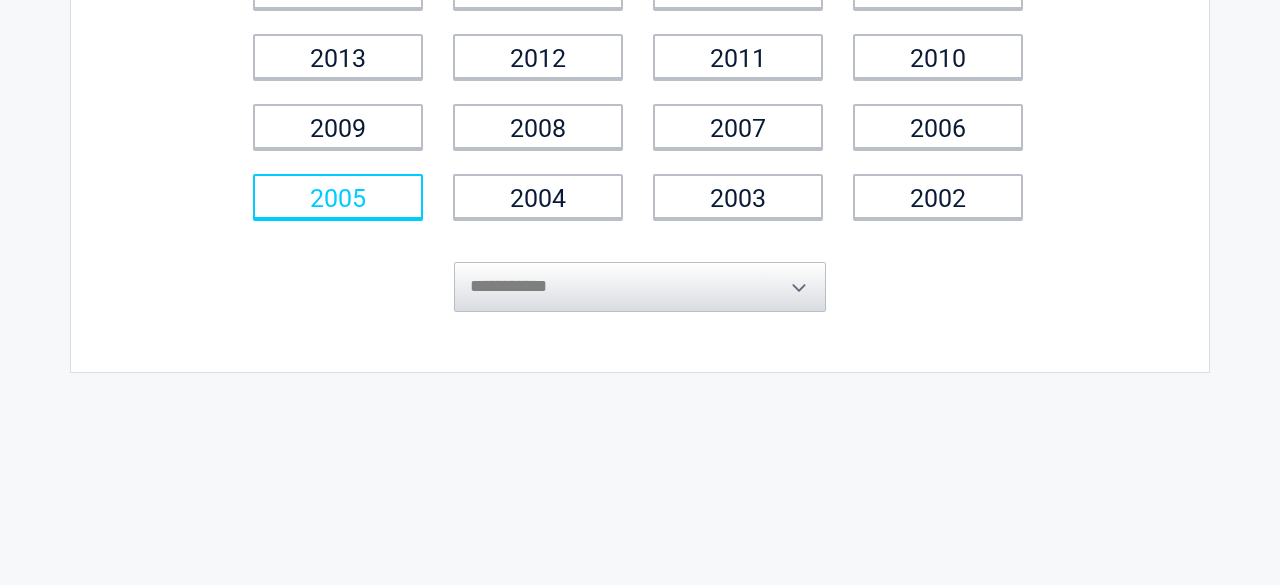 click on "2005" at bounding box center [338, 196] 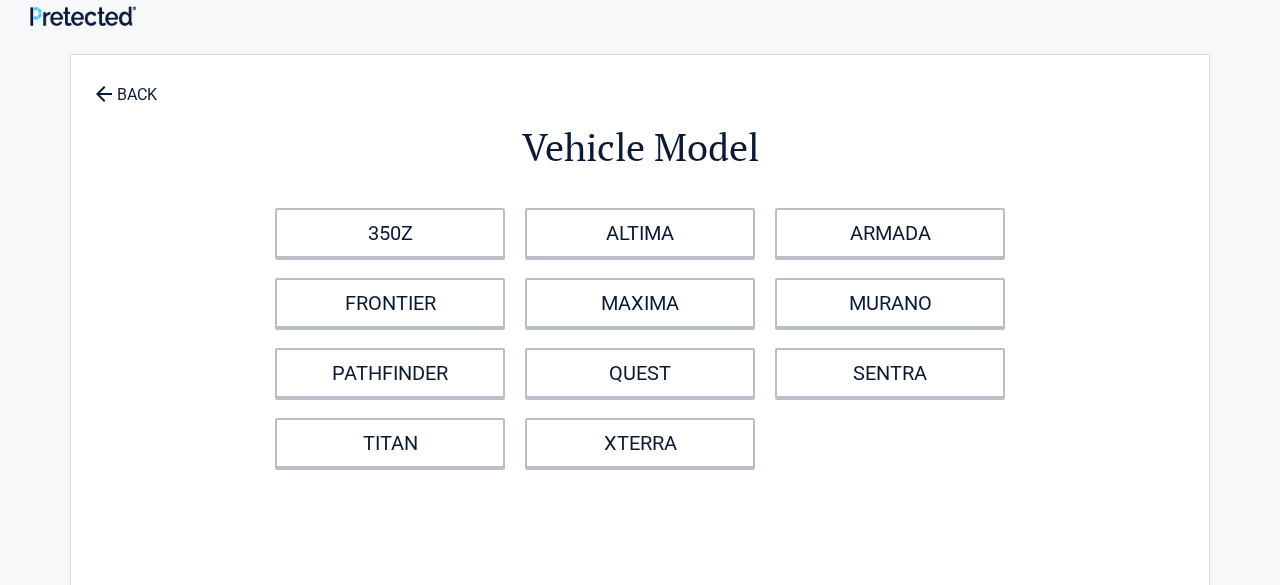 scroll, scrollTop: 0, scrollLeft: 0, axis: both 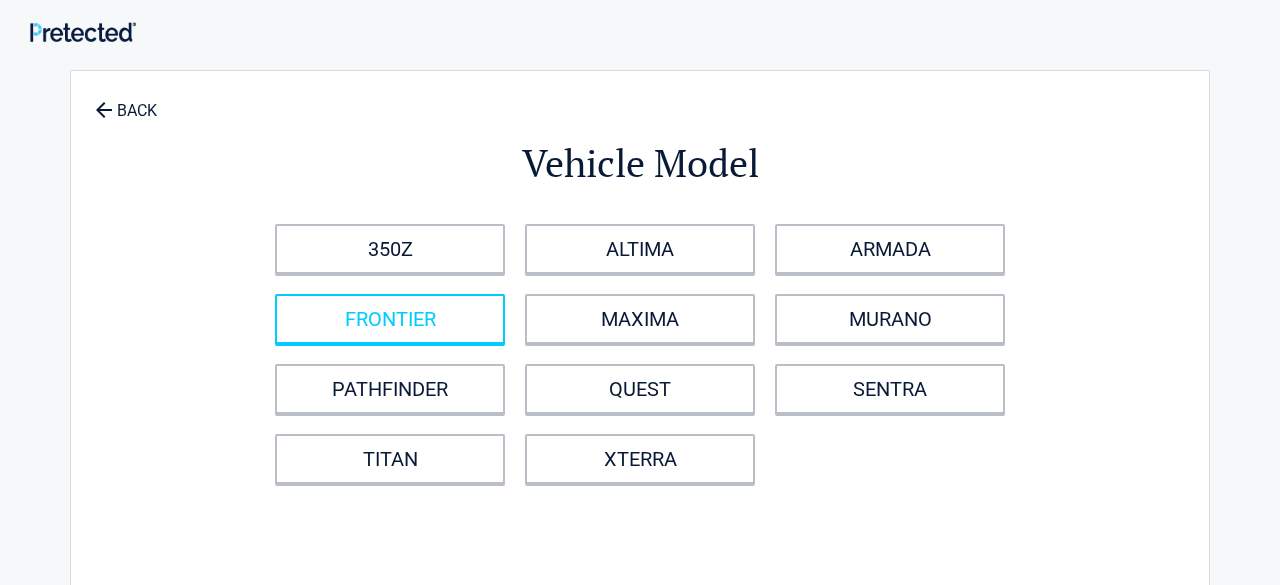 click on "FRONTIER" at bounding box center [390, 319] 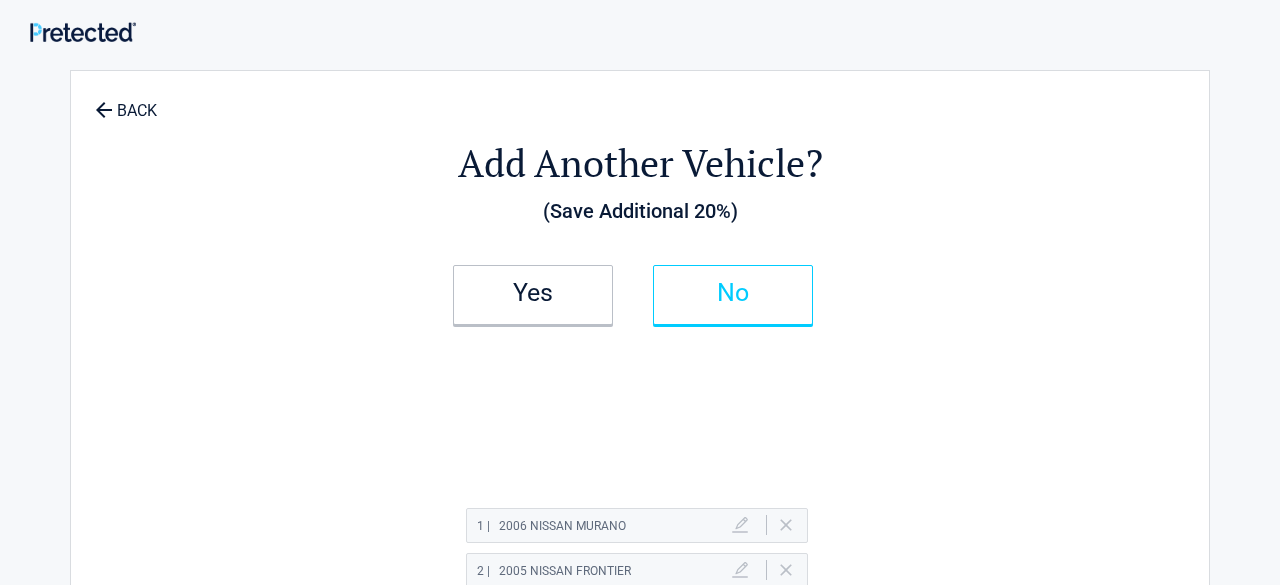 click on "No" at bounding box center (733, 293) 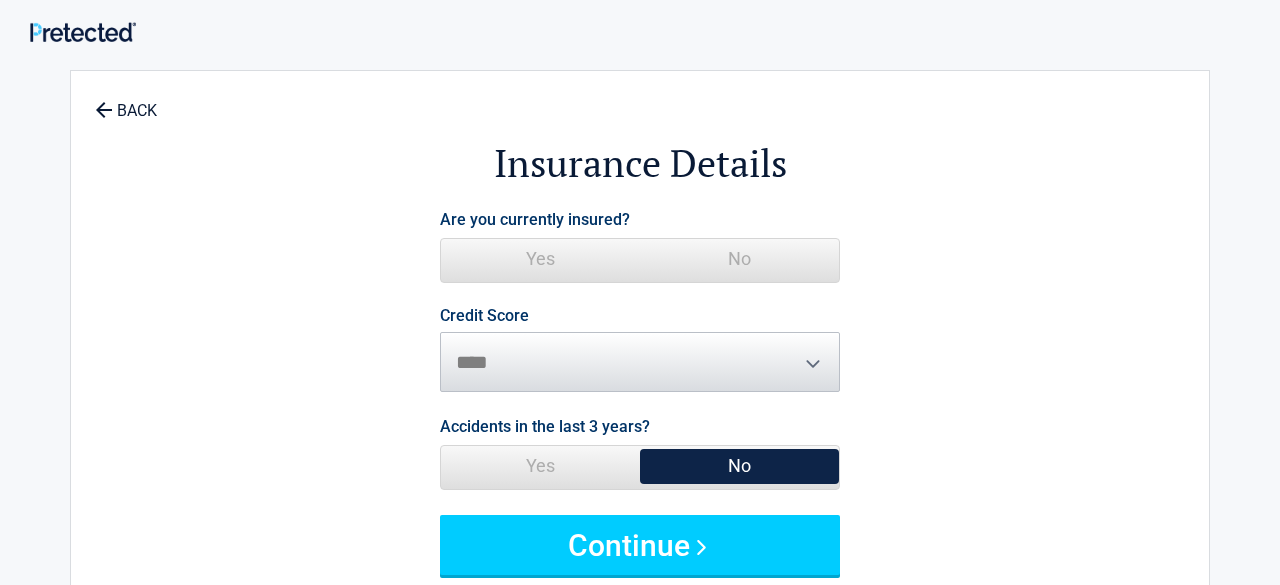 click on "Credit Score
*********
****
*******
****" at bounding box center (640, 350) 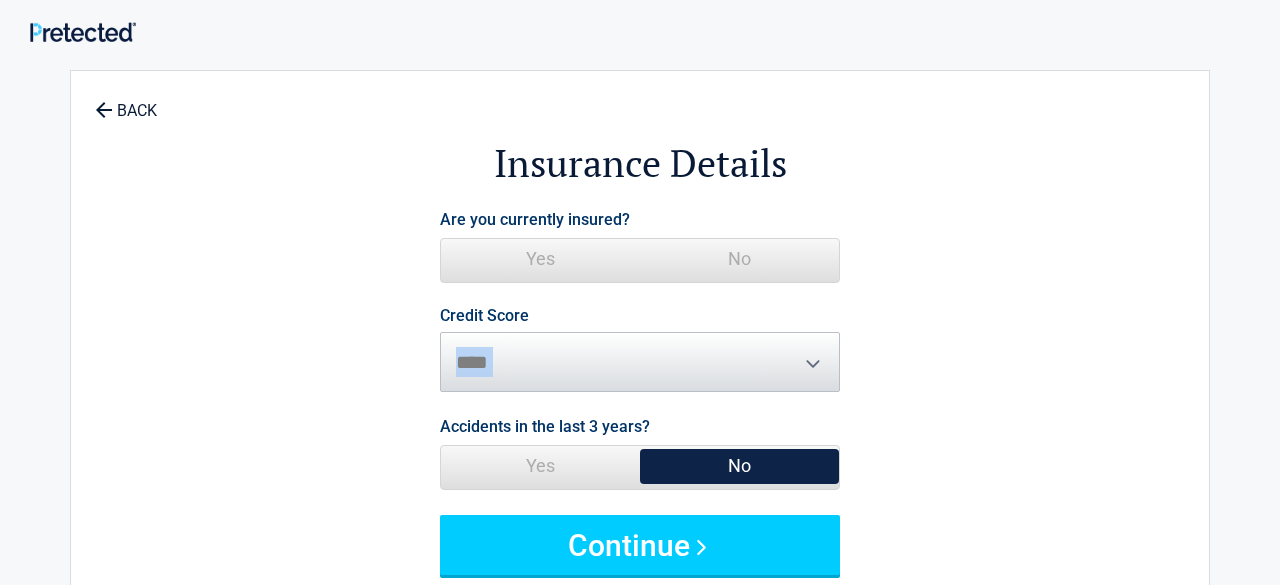 click on "Credit Score
*********
****
*******
****" at bounding box center (640, 350) 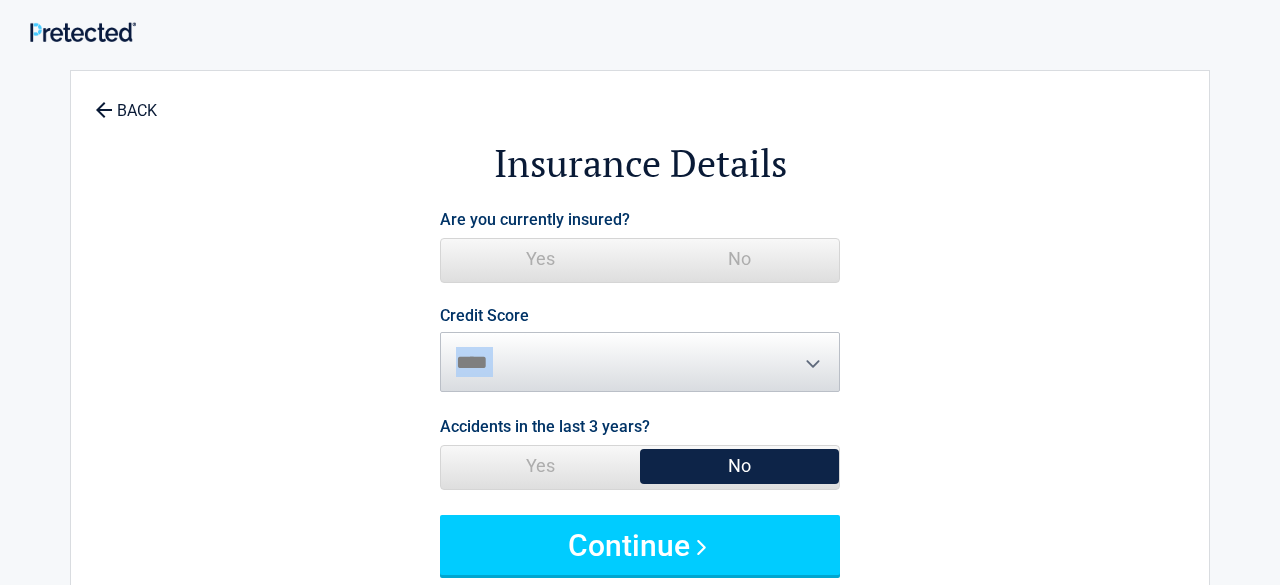 click on "Credit Score
*********
****
*******
****" at bounding box center [640, 350] 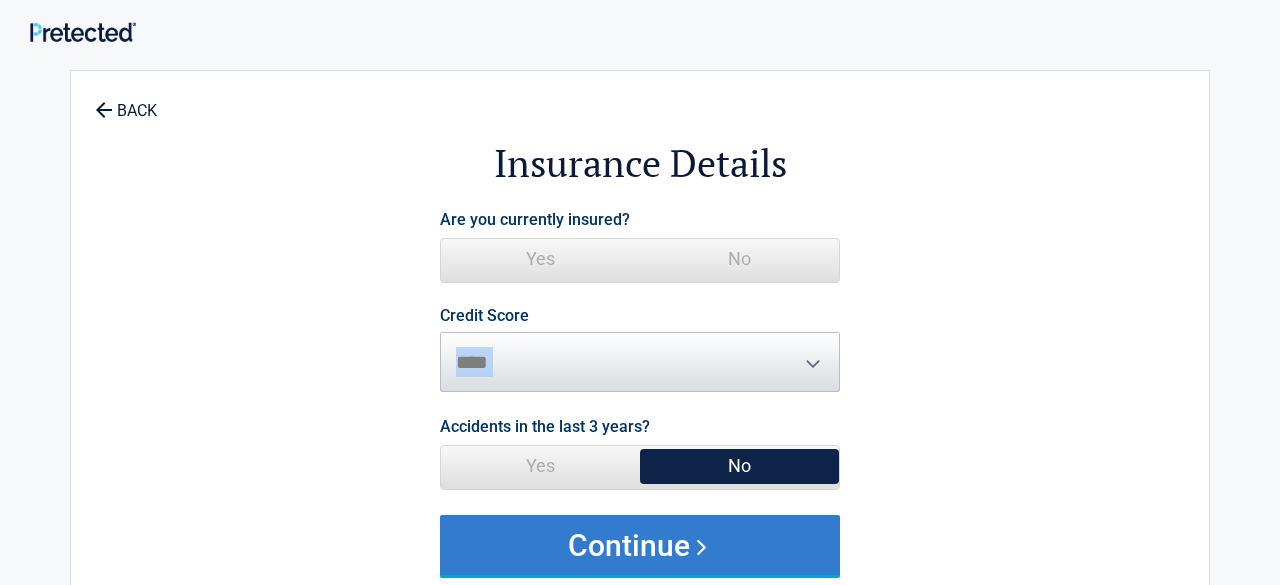 click on "Continue" at bounding box center [640, 545] 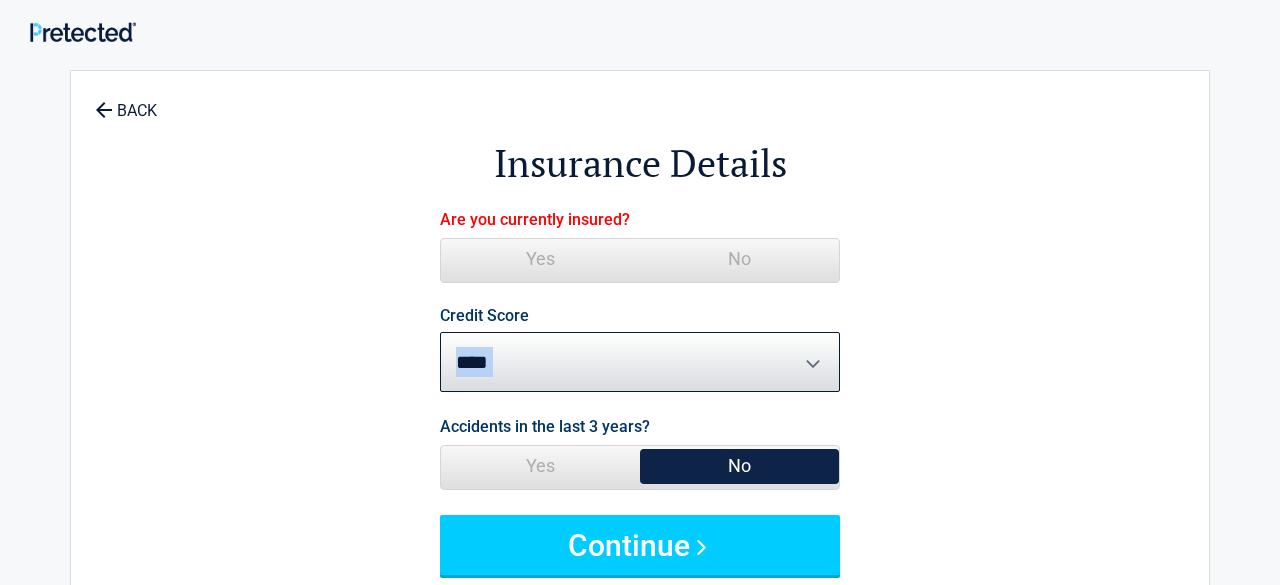 click on "No" at bounding box center (739, 259) 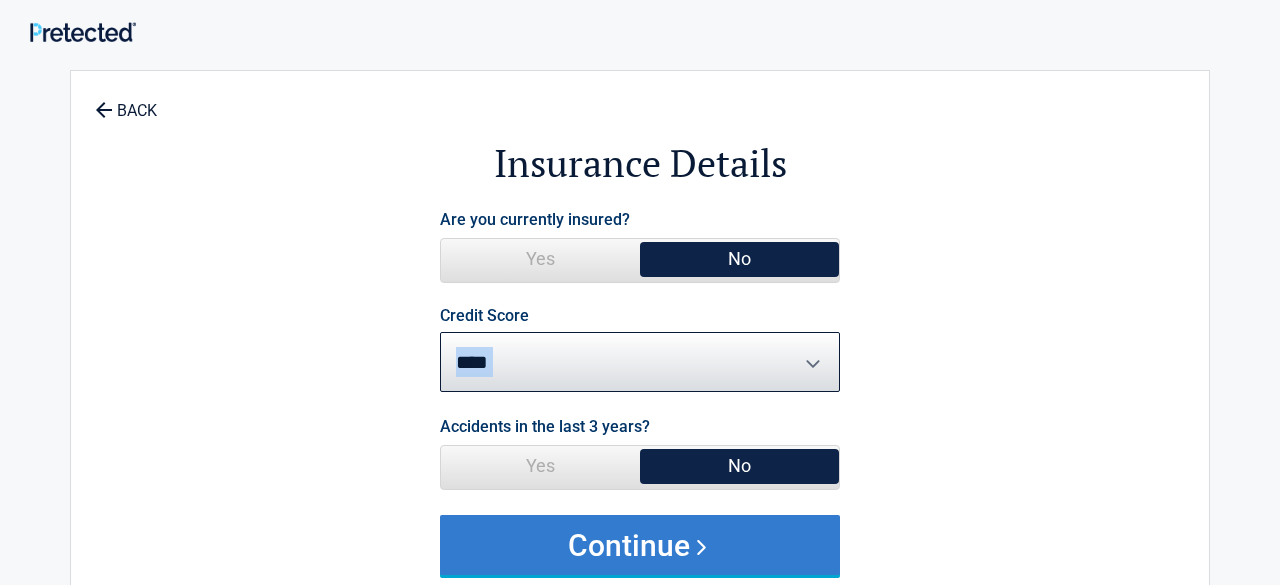 click on "Continue" at bounding box center [640, 545] 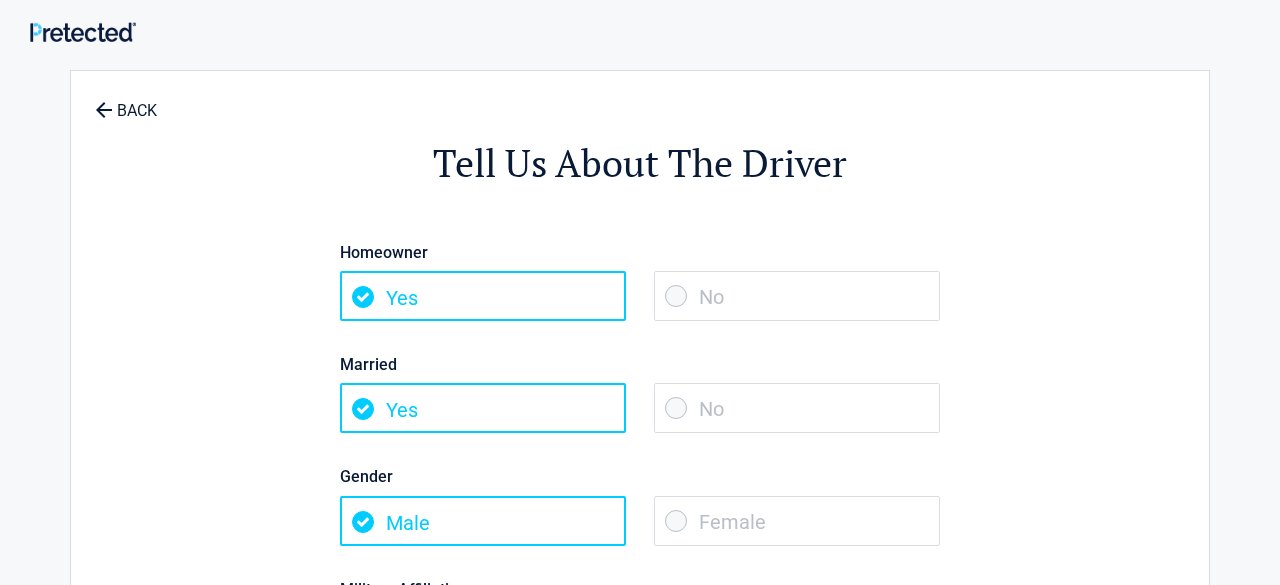 click on "Military Affiliation
Yes
No" at bounding box center [640, 607] 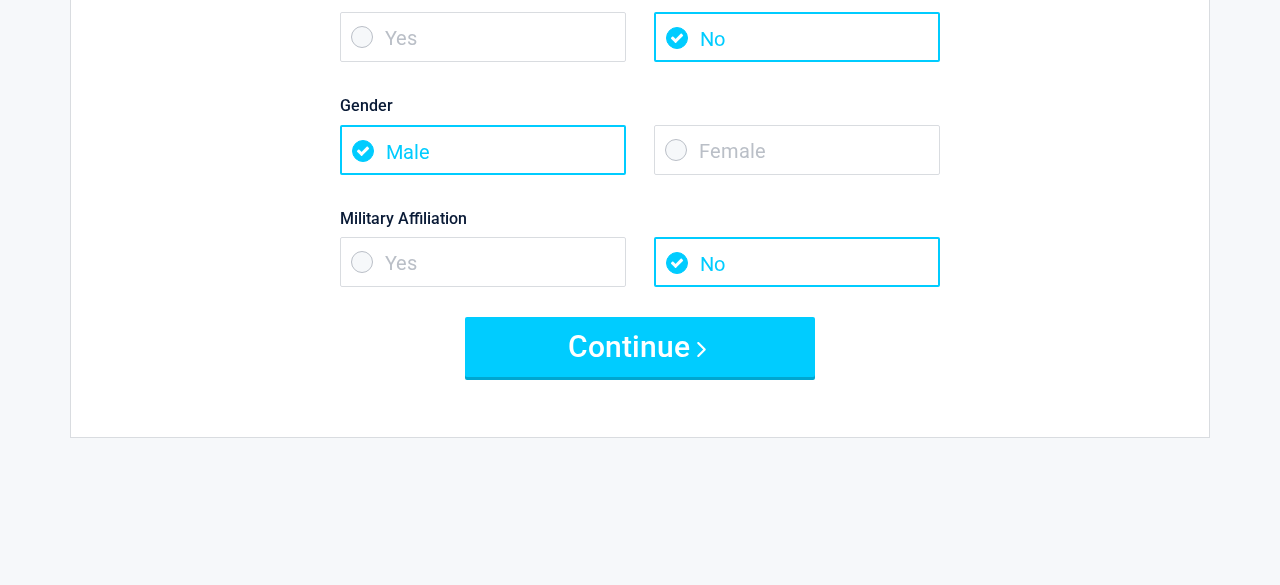 scroll, scrollTop: 440, scrollLeft: 0, axis: vertical 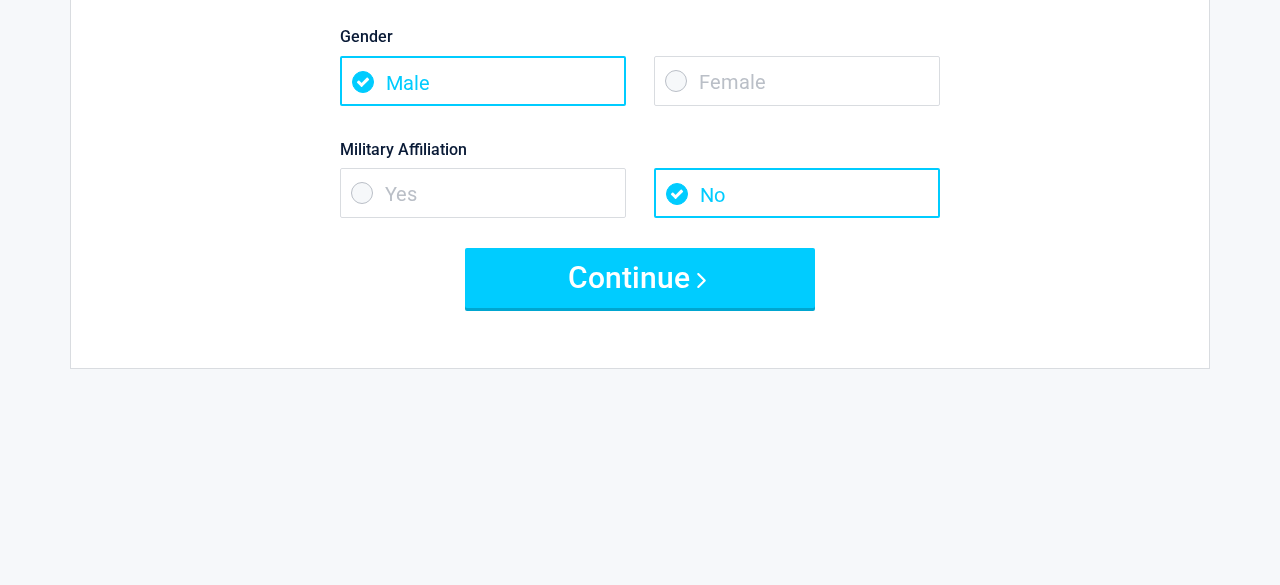 click on "Yes" at bounding box center [483, 193] 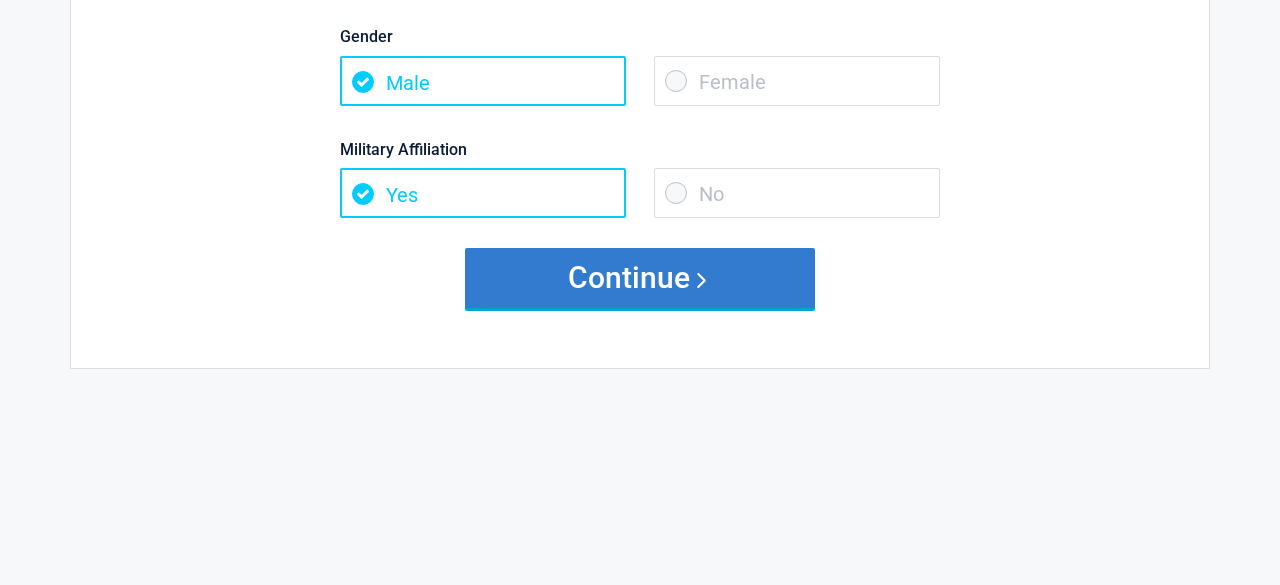 click on "Continue" at bounding box center (640, 278) 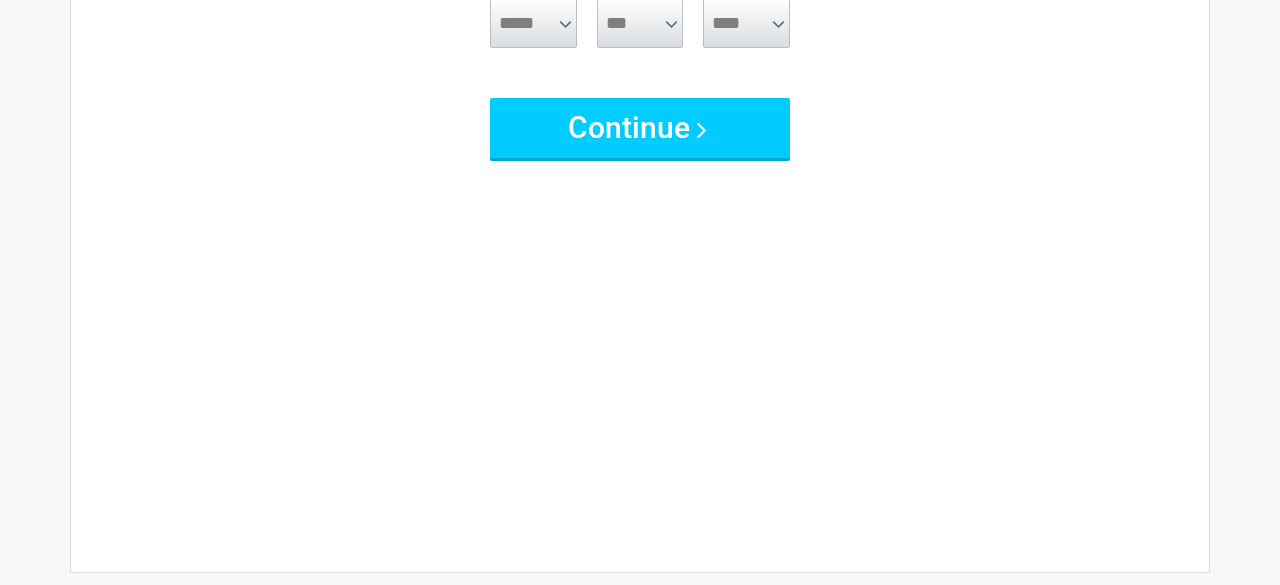 scroll, scrollTop: 0, scrollLeft: 0, axis: both 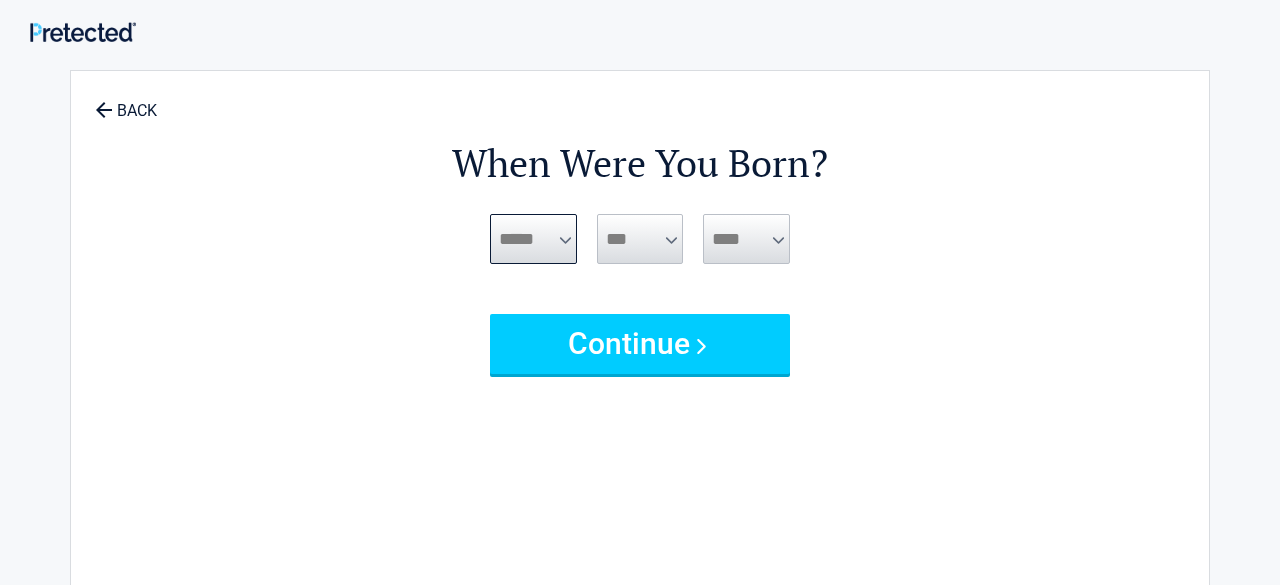 click on "*****
***
***
***
***
***
***
***
***
***
***
***
***" at bounding box center (533, 239) 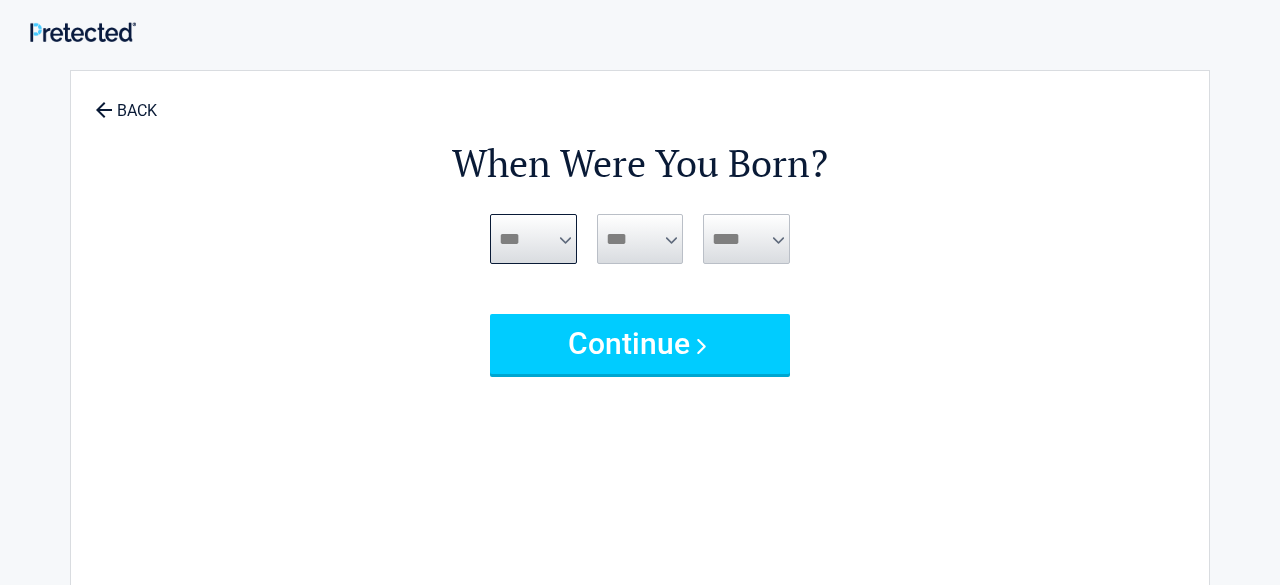 click on "*****
***
***
***
***
***
***
***
***
***
***
***
***" at bounding box center [533, 239] 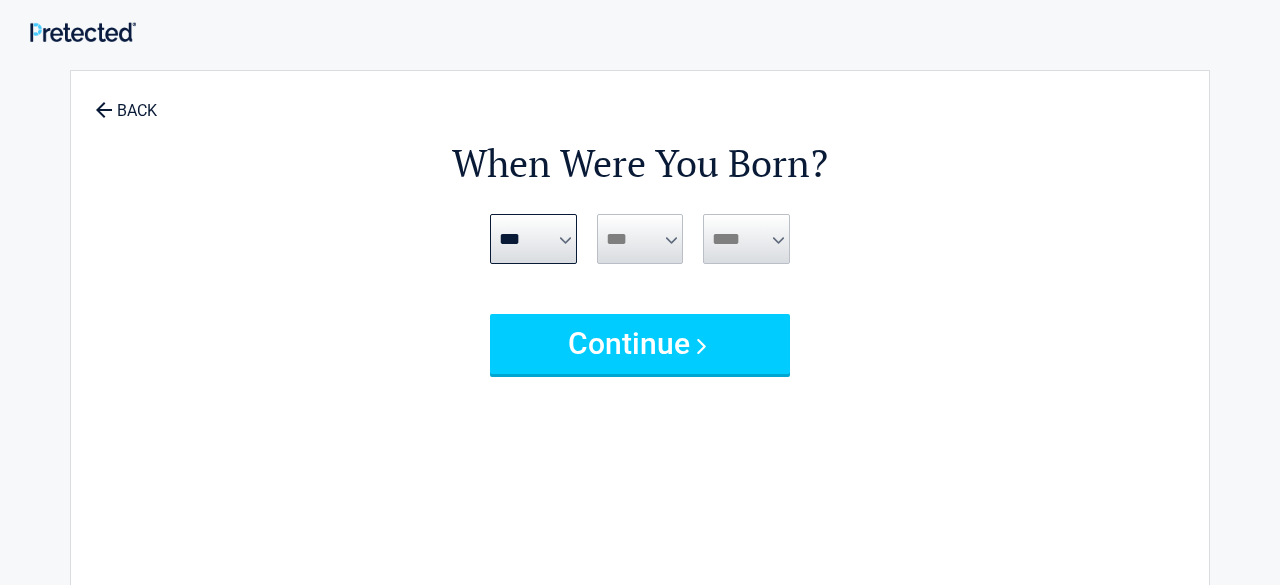 click on "*** * * * * * * * * * ** ** ** ** ** ** ** ** ** ** ** ** ** ** ** ** ** ** ** ** ** **" at bounding box center (640, 239) 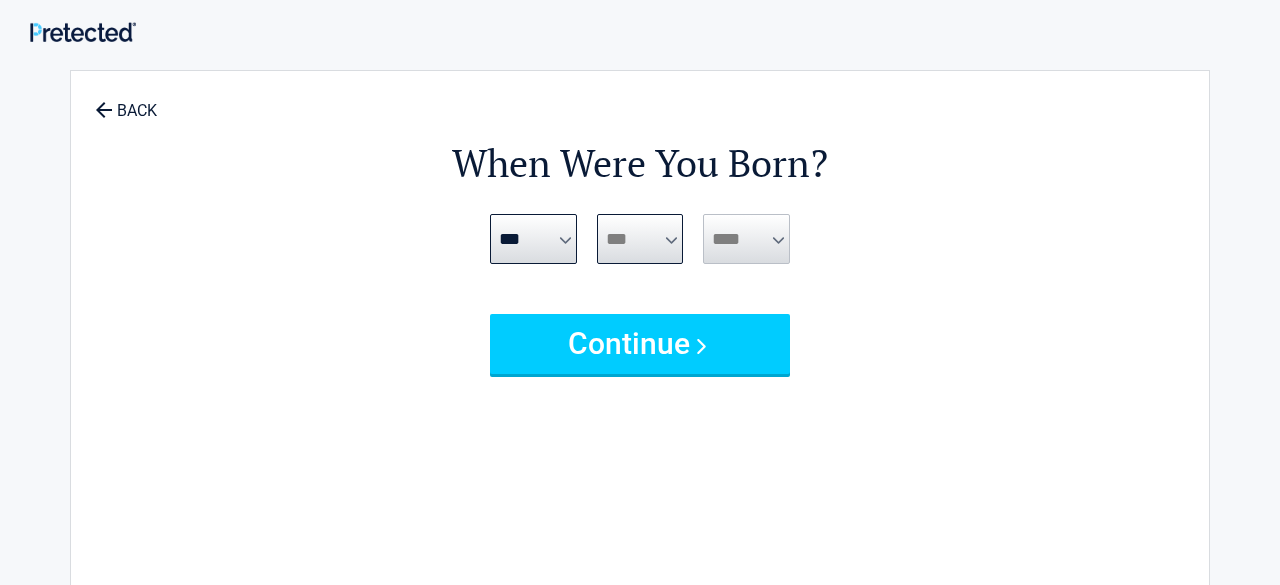 click on "*** * * * * * * * * * ** ** ** ** ** ** ** ** ** ** ** ** ** ** ** ** ** ** ** ** ** **" at bounding box center [640, 239] 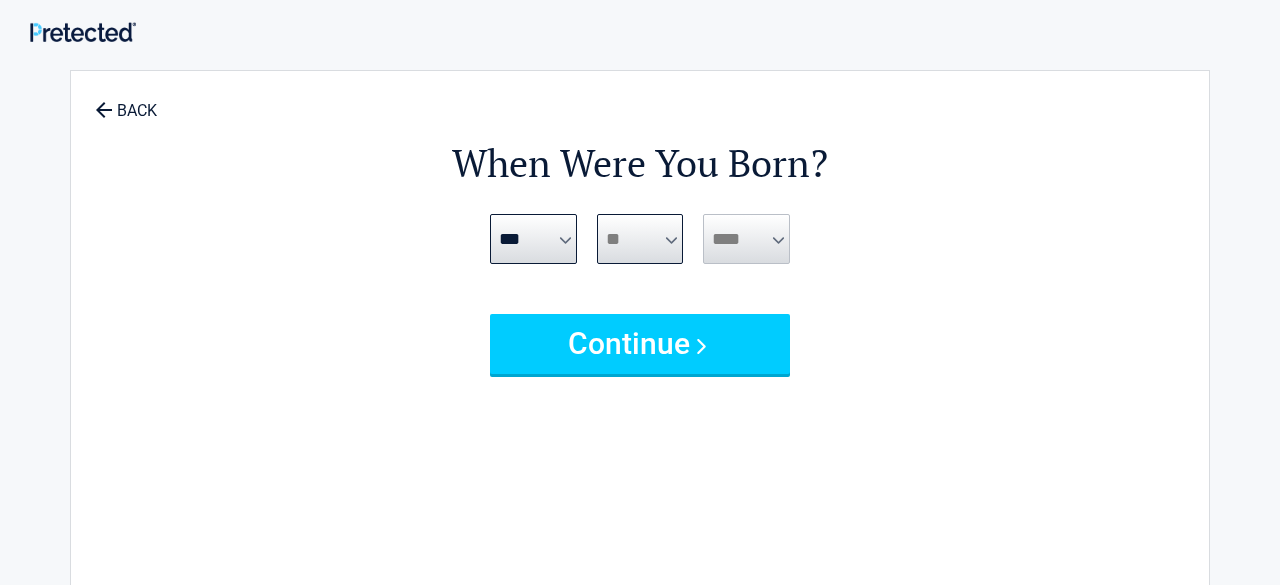 click on "*** * * * * * * * * * ** ** ** ** ** ** ** ** ** ** ** ** ** ** ** ** ** ** ** ** ** **" at bounding box center [640, 239] 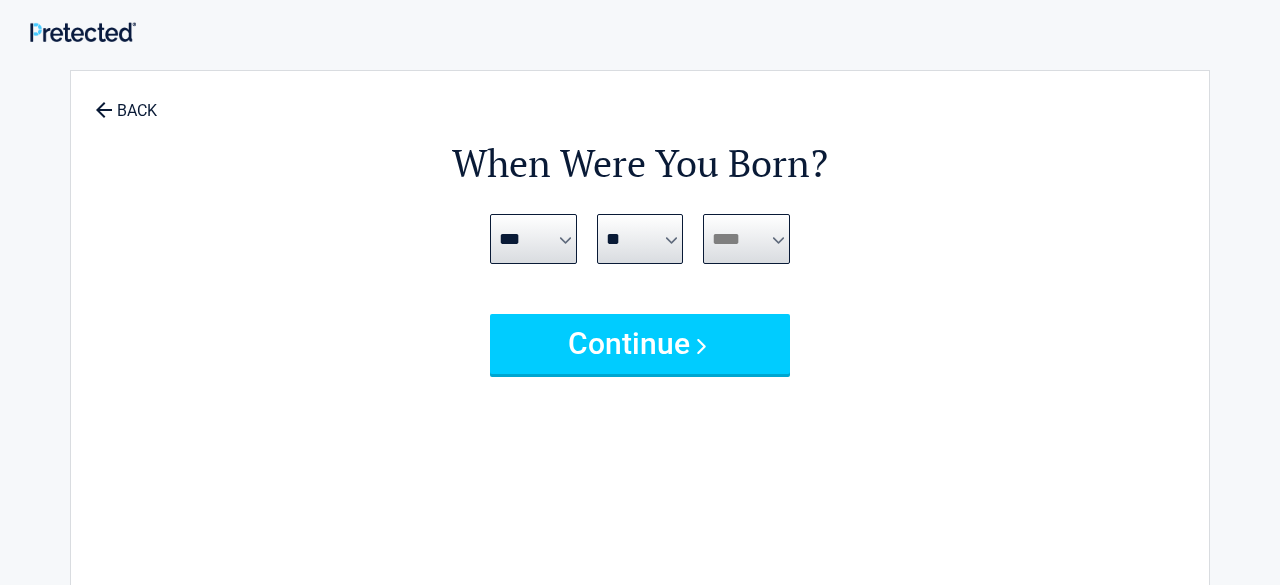 click on "****
****
****
****
****
****
****
****
****
****
****
****
****
****
****
****
****
****
****
****
****
****
****
****
****
****
****
****
****
****
****
****
****
****
****
****
****
****
****
****
****
****
****
****
****
****
****
****
****
****
****
****
****
****
****
****
****
****
****
****
****
****
****
****" at bounding box center [746, 239] 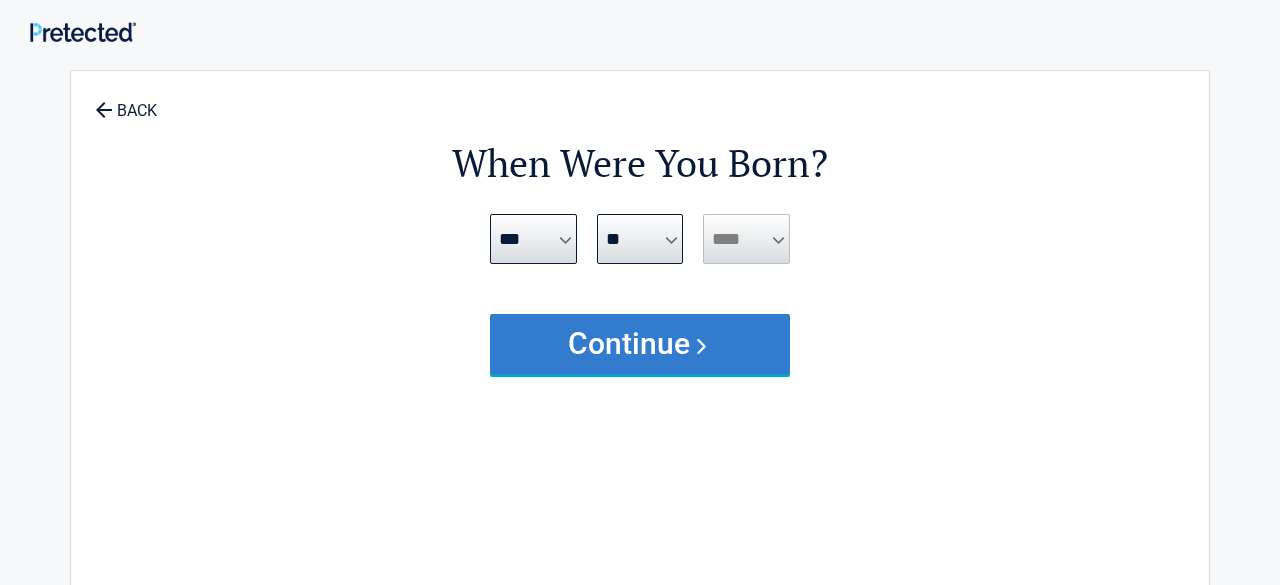click on "Continue" at bounding box center (640, 344) 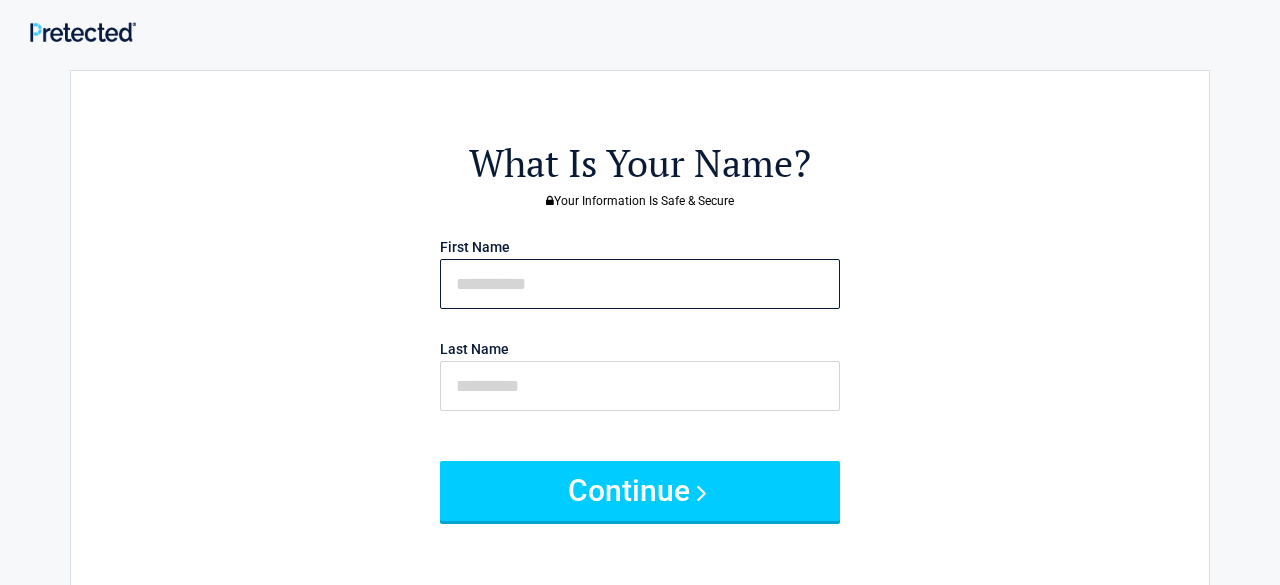 click at bounding box center [640, 284] 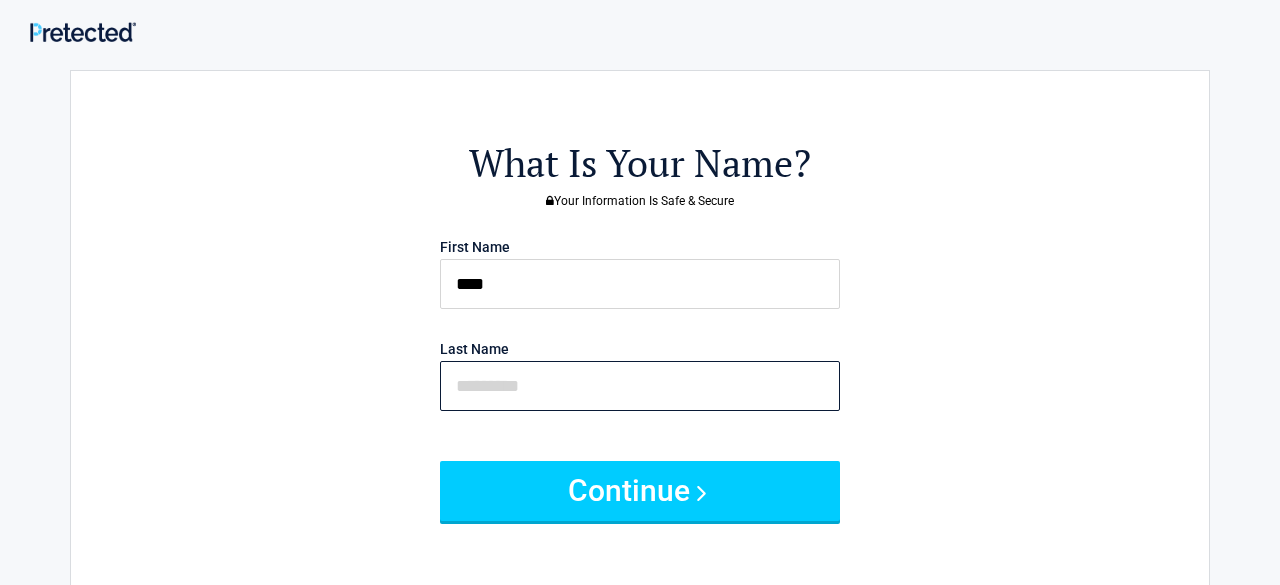 type on "*******" 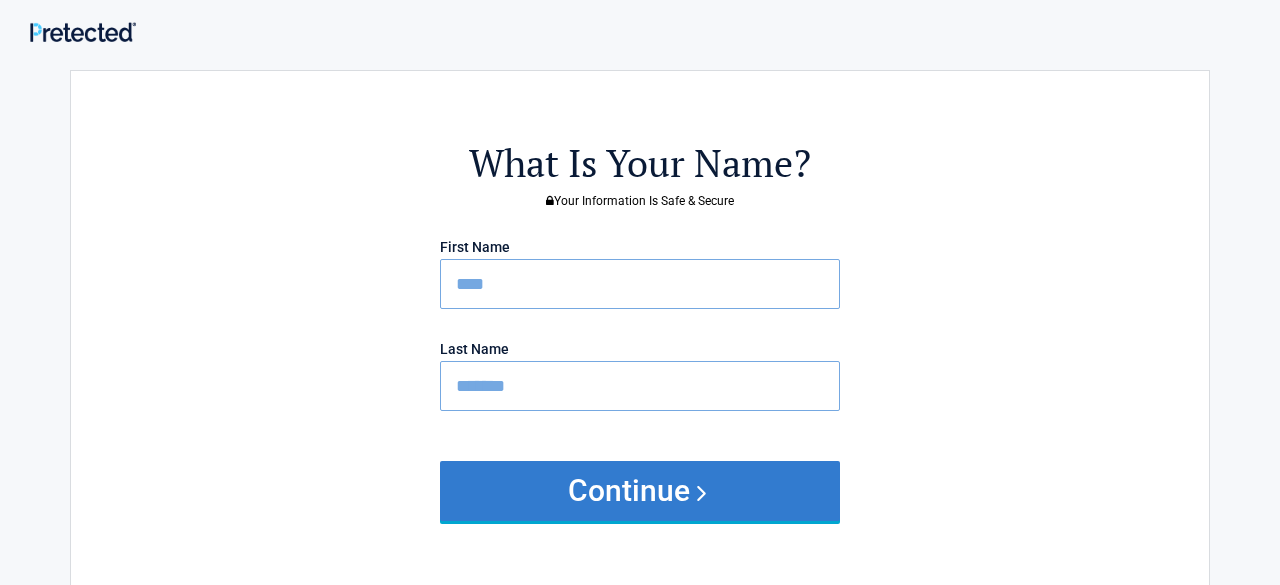 click on "Continue" at bounding box center (640, 491) 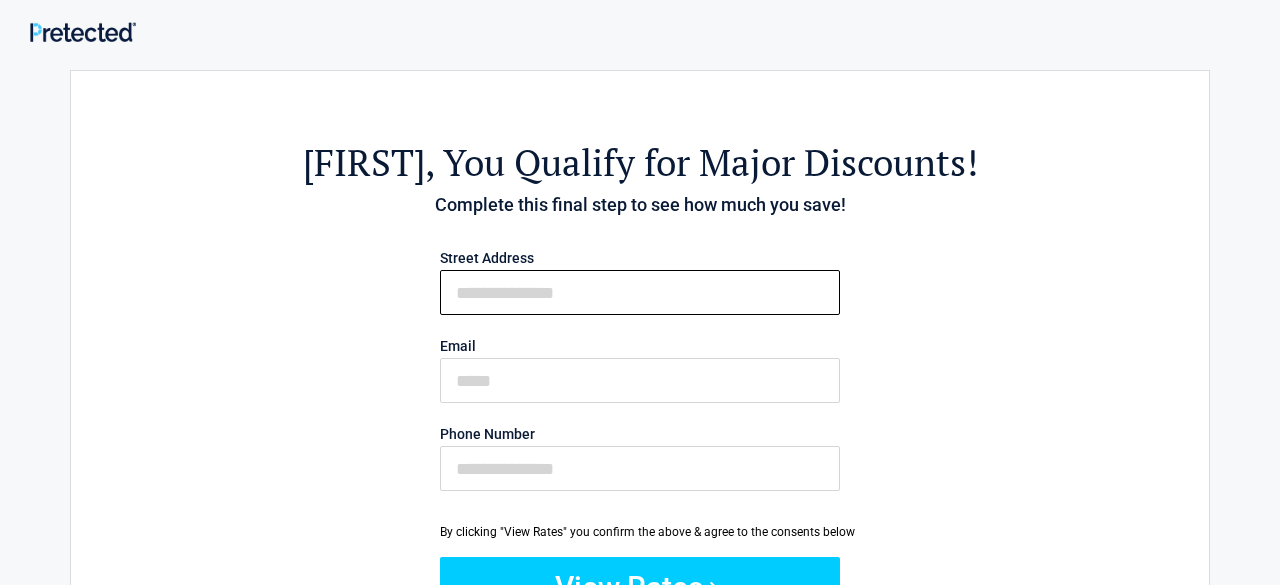 click on "First Name" at bounding box center [640, 292] 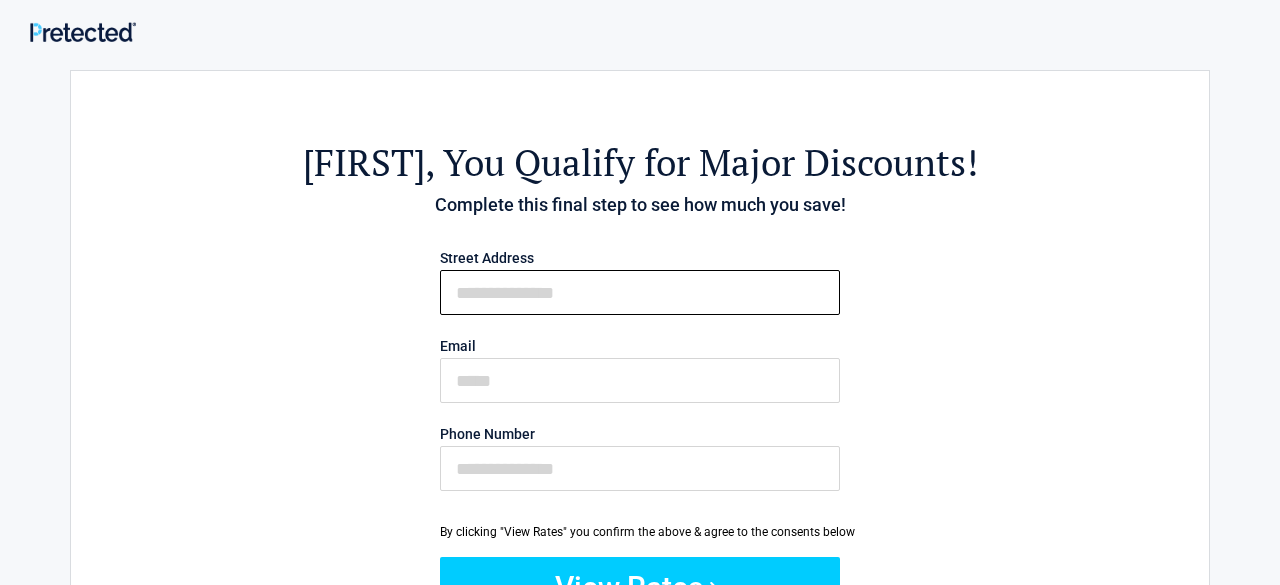 type on "**********" 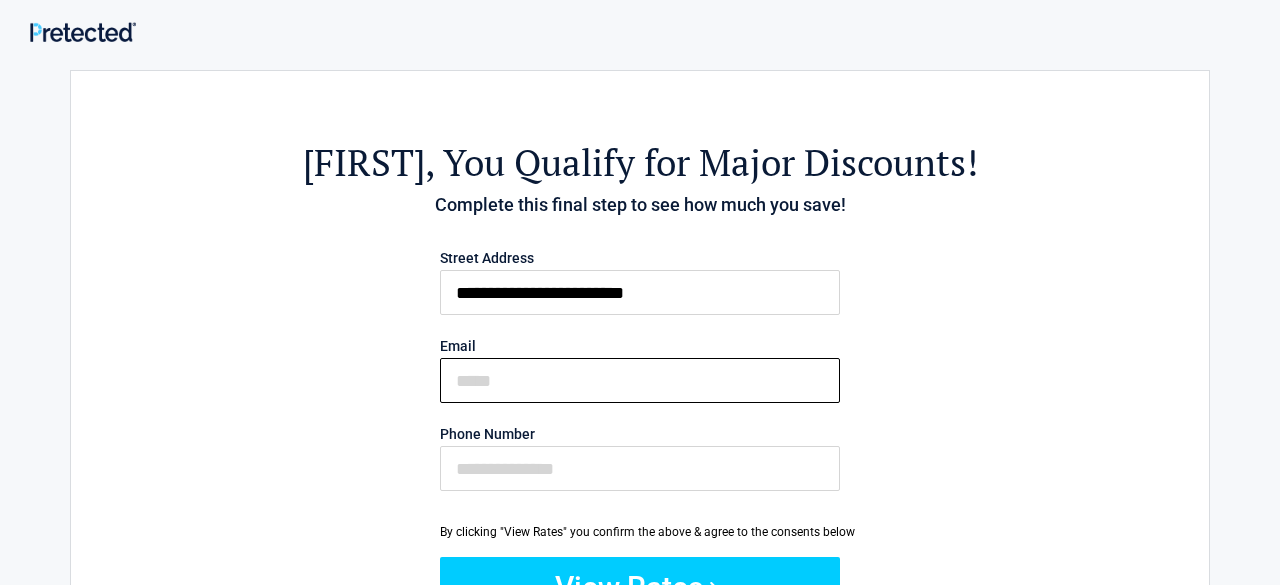 type on "**********" 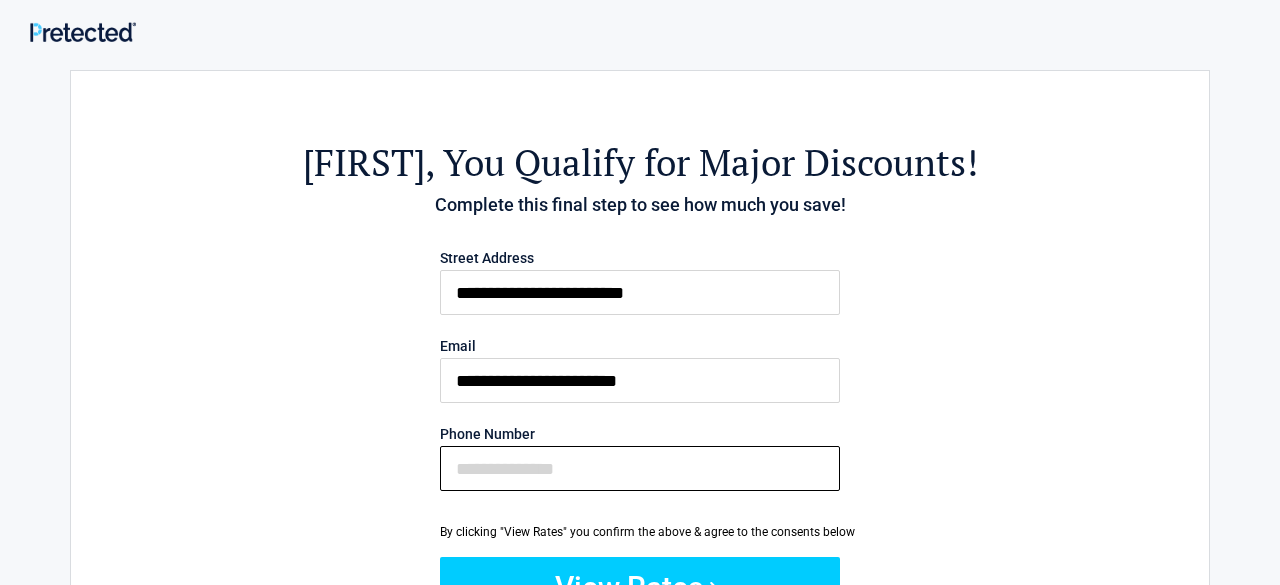 type on "**********" 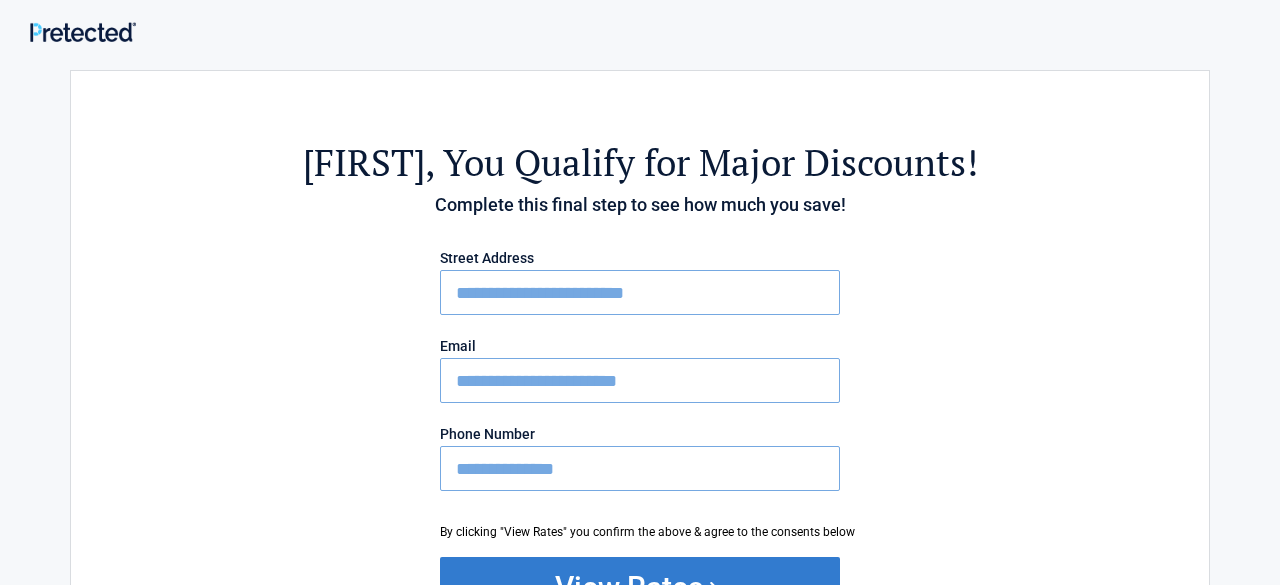 click on "View Rates" at bounding box center [640, 587] 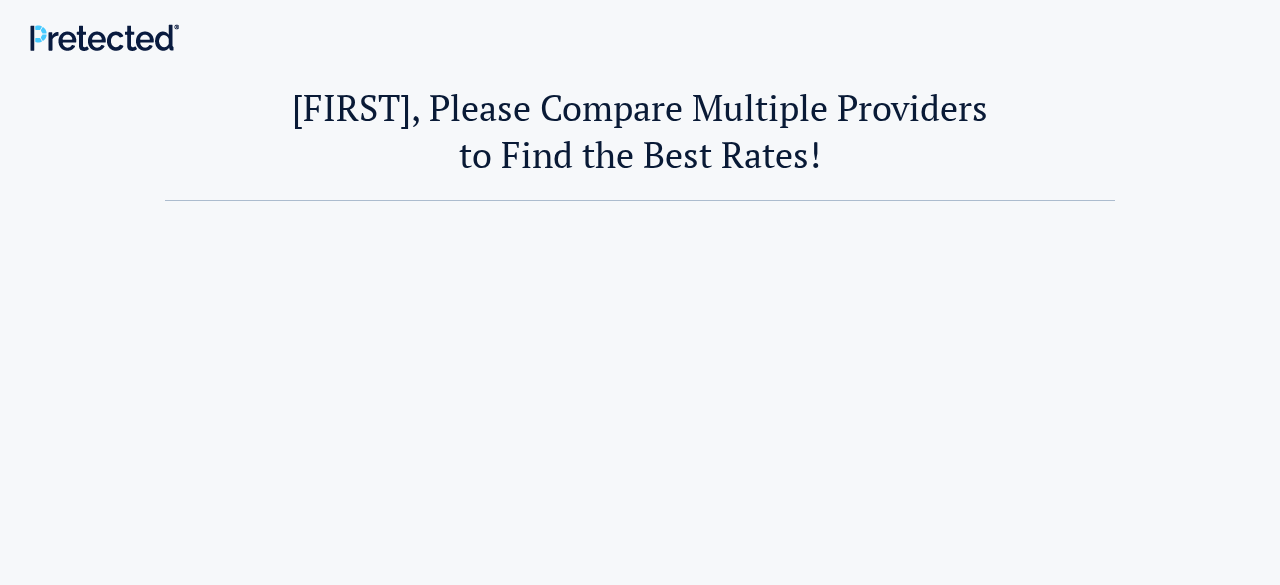 scroll, scrollTop: 0, scrollLeft: 0, axis: both 